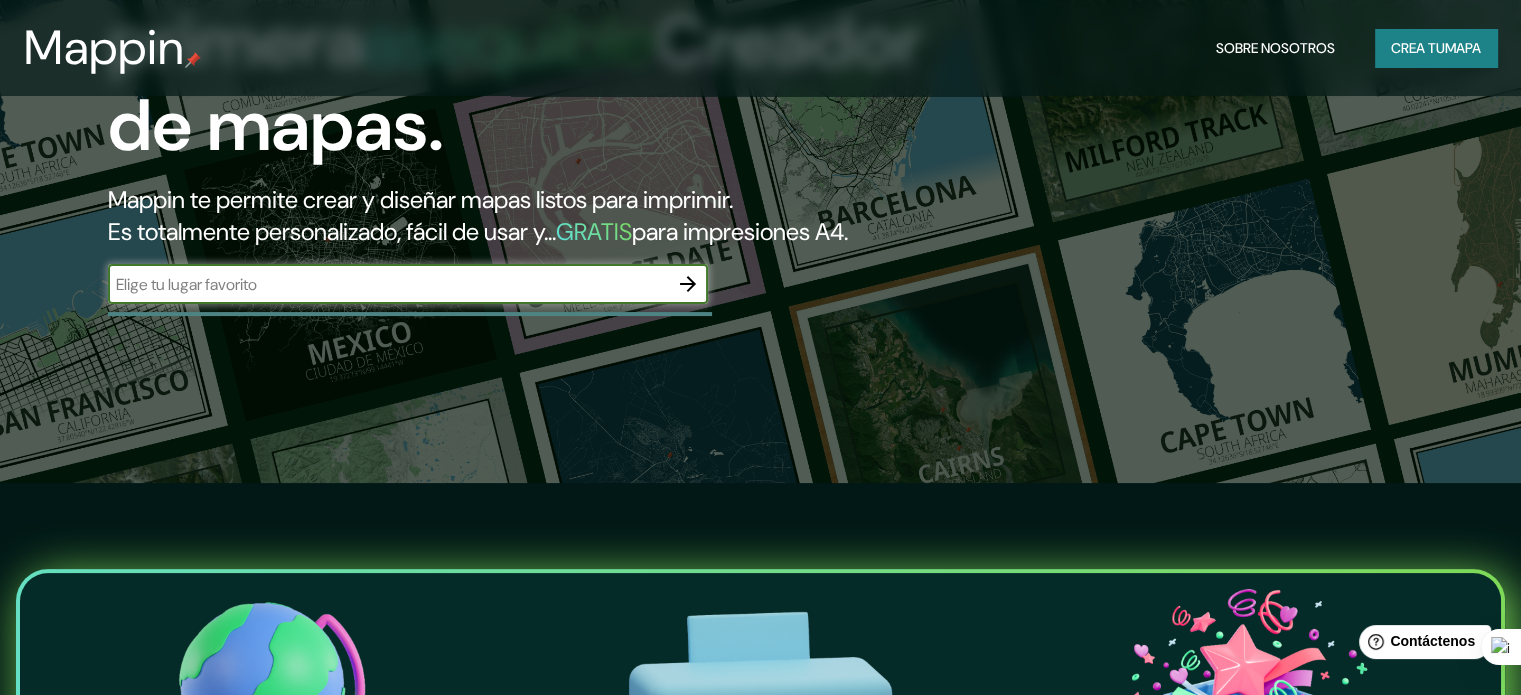 scroll, scrollTop: 200, scrollLeft: 0, axis: vertical 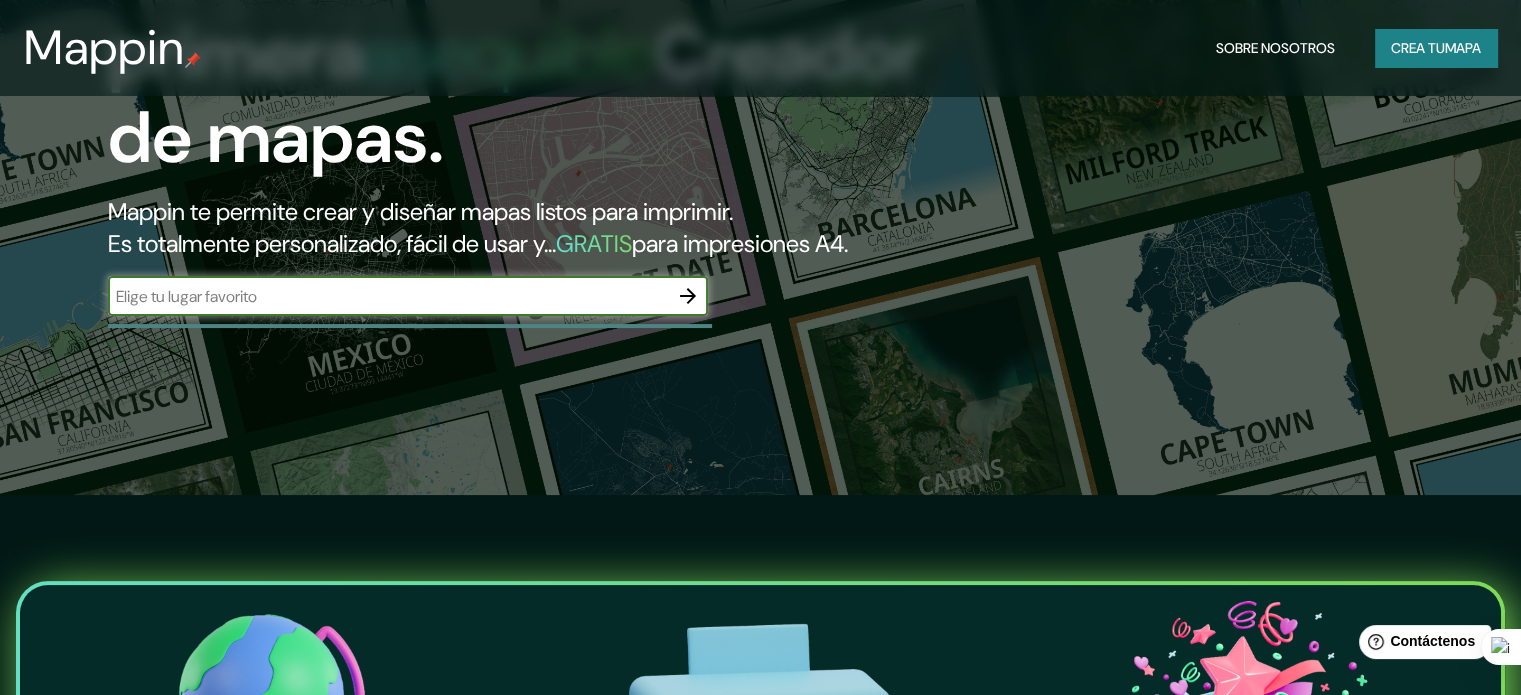 click at bounding box center [388, 296] 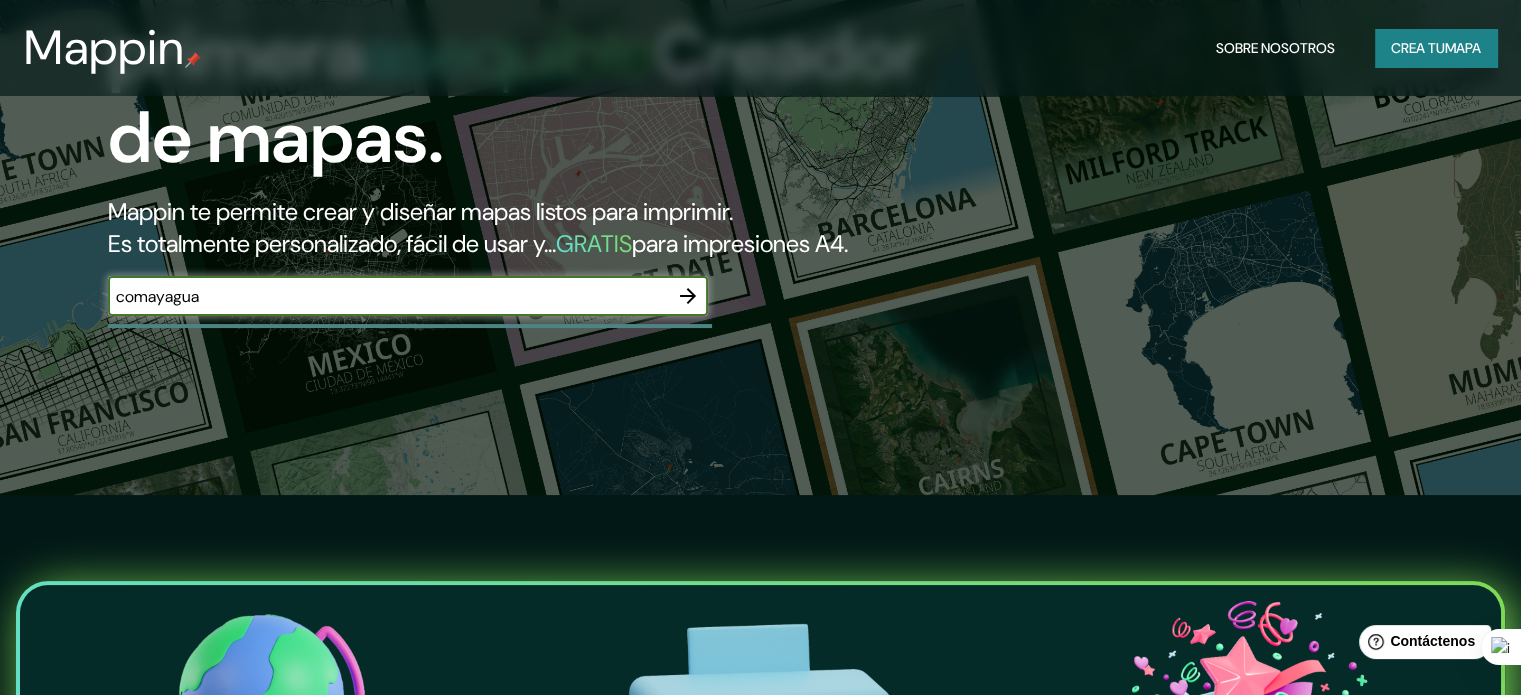 type on "comayagua" 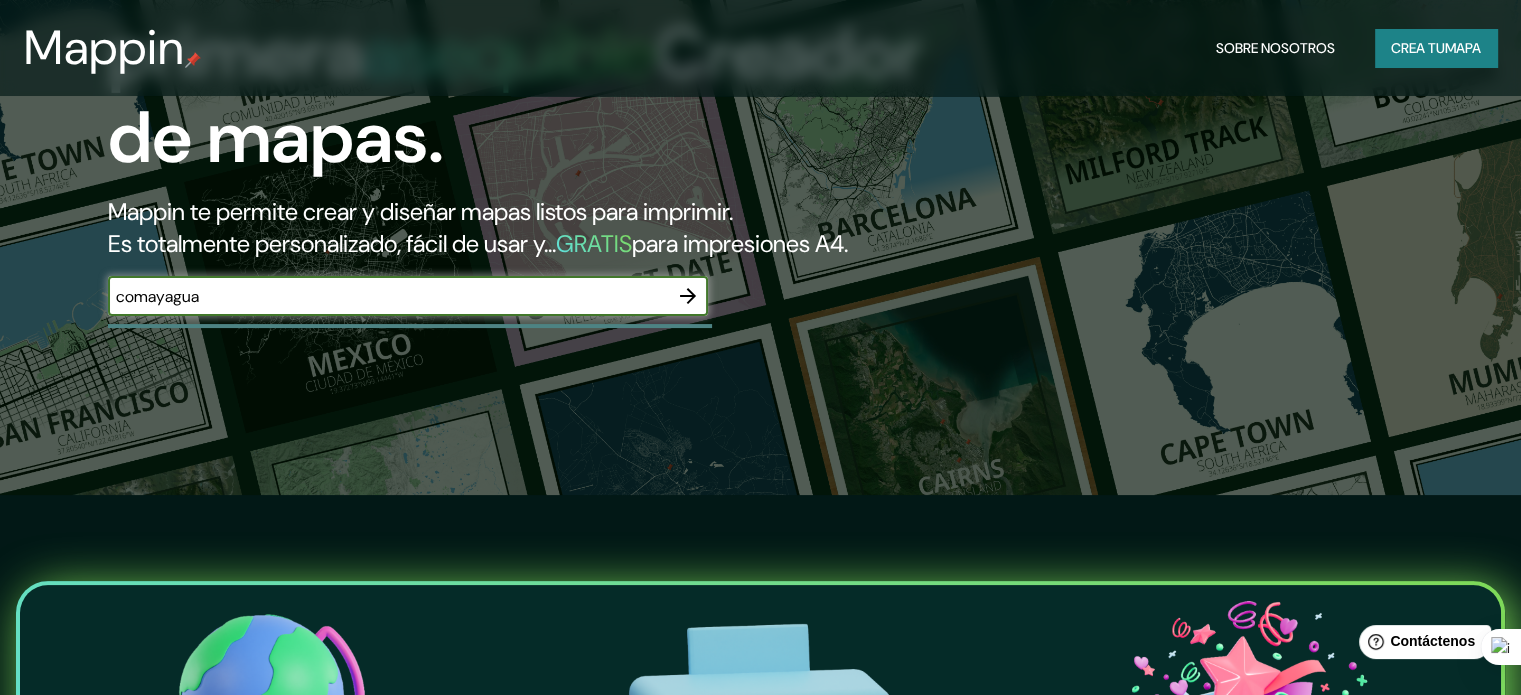 click 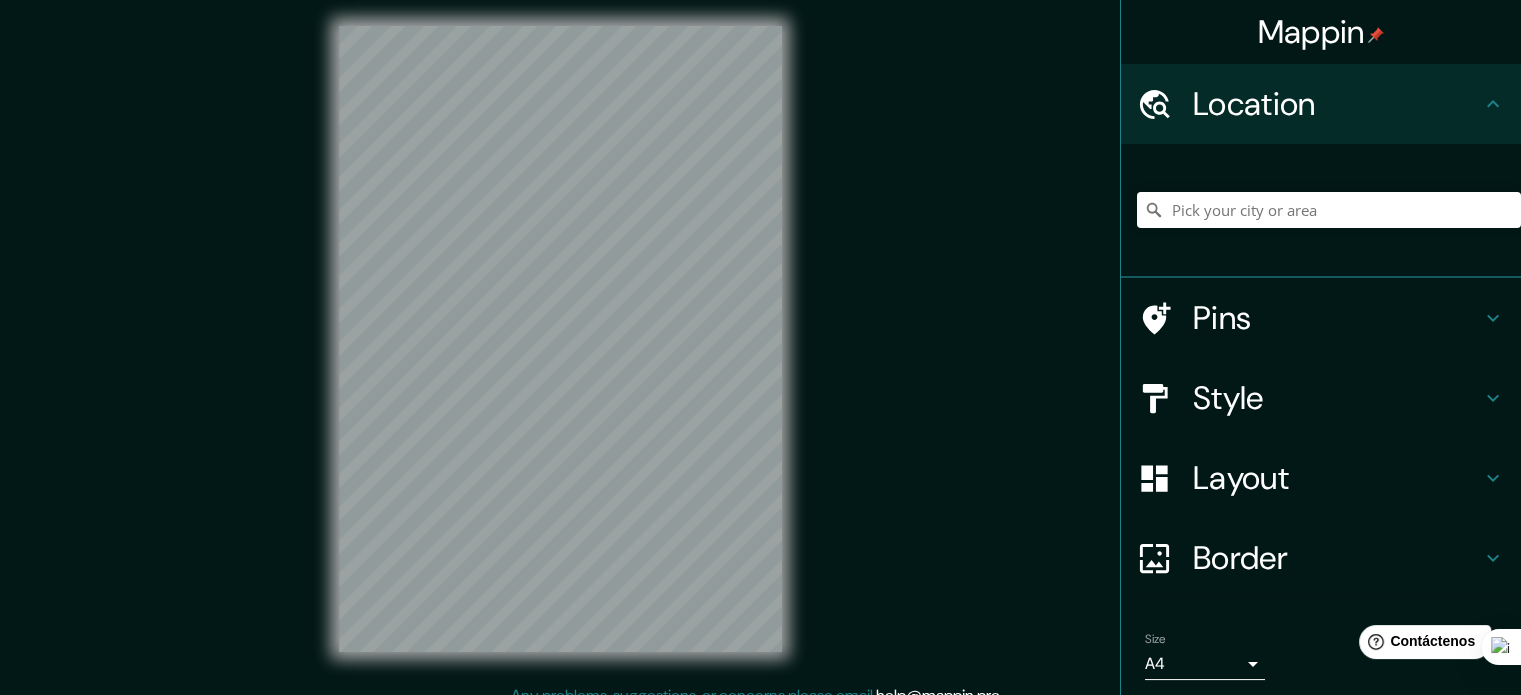 scroll, scrollTop: 0, scrollLeft: 0, axis: both 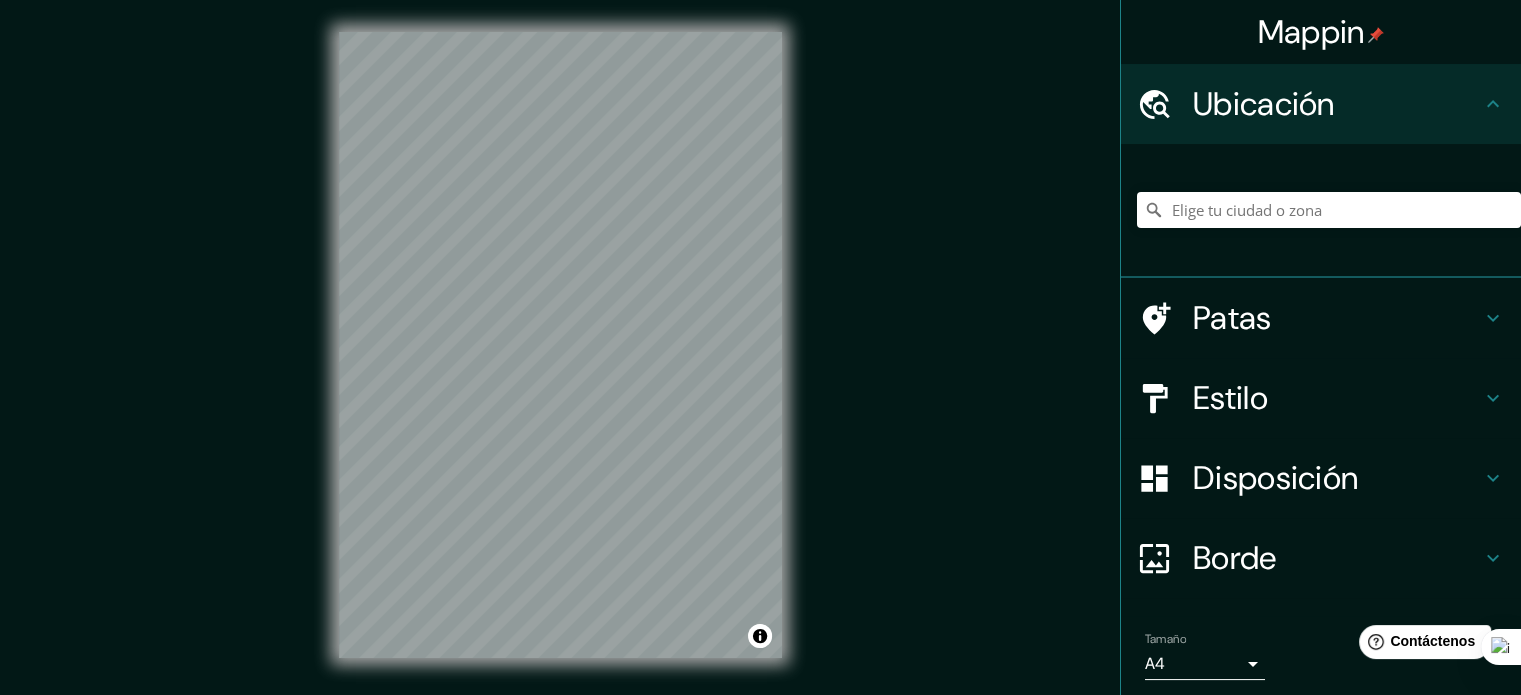 click at bounding box center [1329, 210] 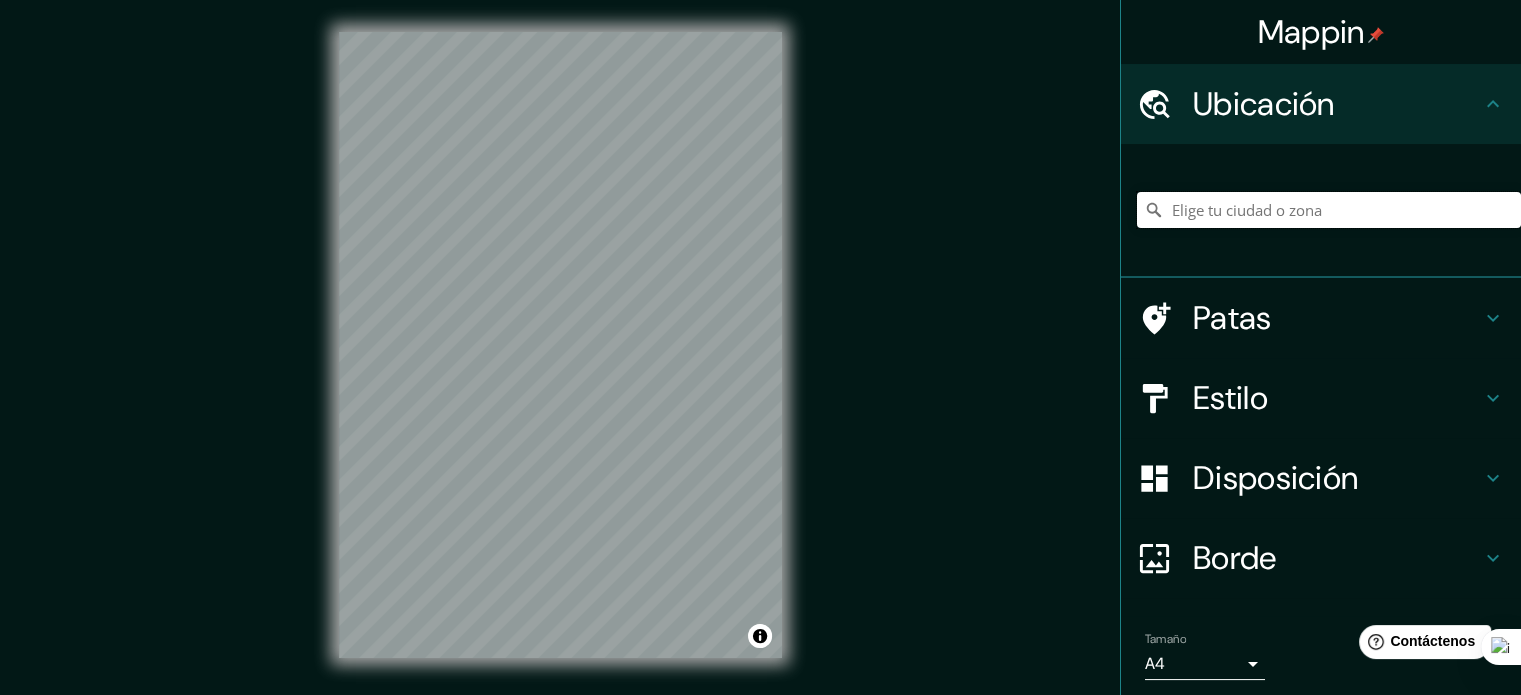 click at bounding box center [1329, 210] 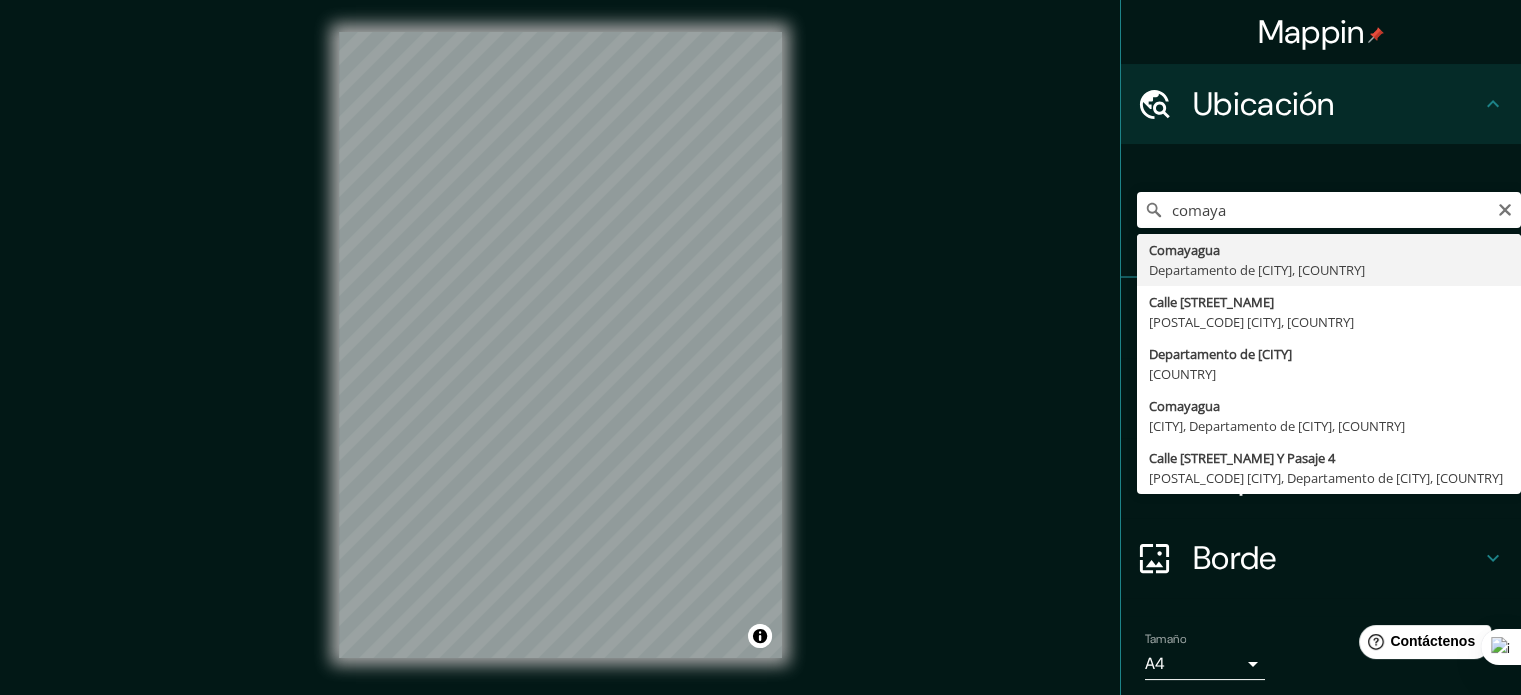 type on "Comayagua, Departamento de Comayagua, Honduras" 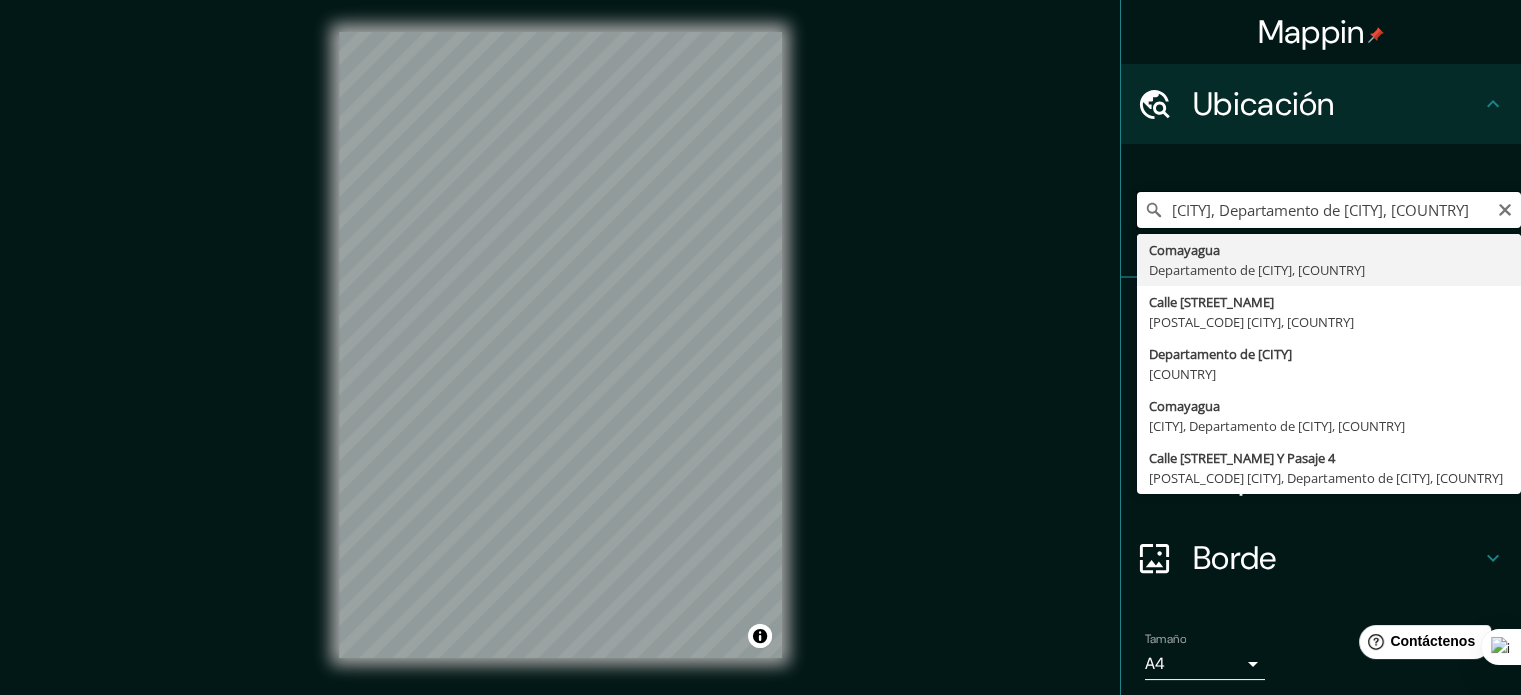 scroll, scrollTop: 0, scrollLeft: 0, axis: both 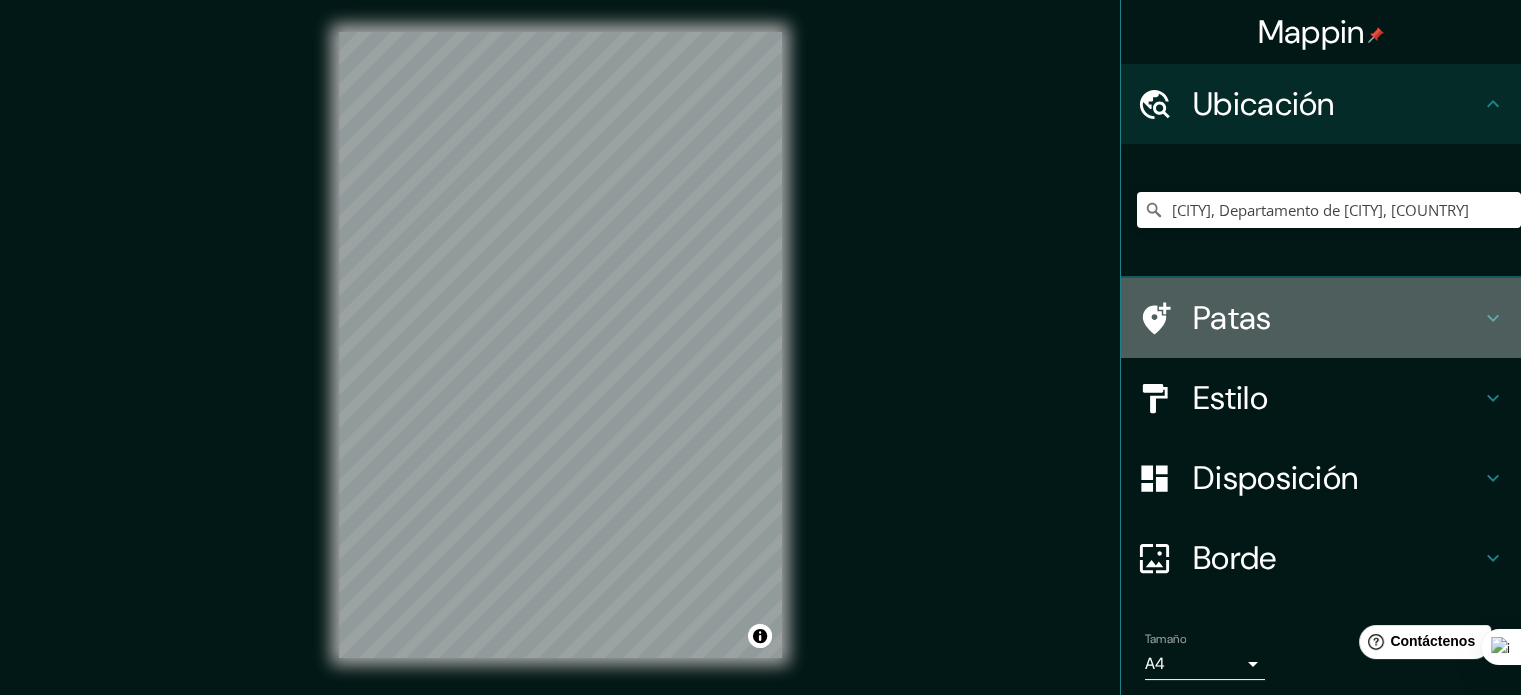 click on "Patas" at bounding box center (1337, 318) 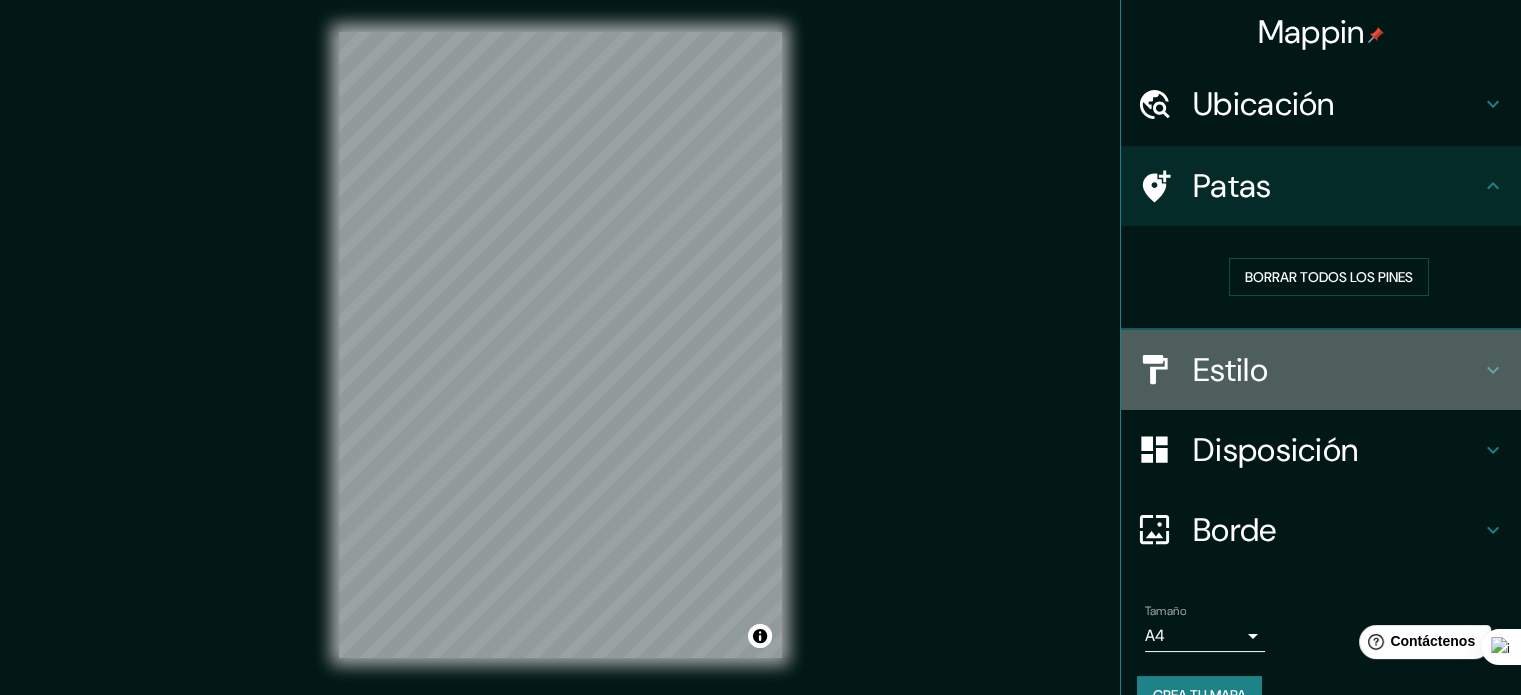 click on "Estilo" at bounding box center (1337, 370) 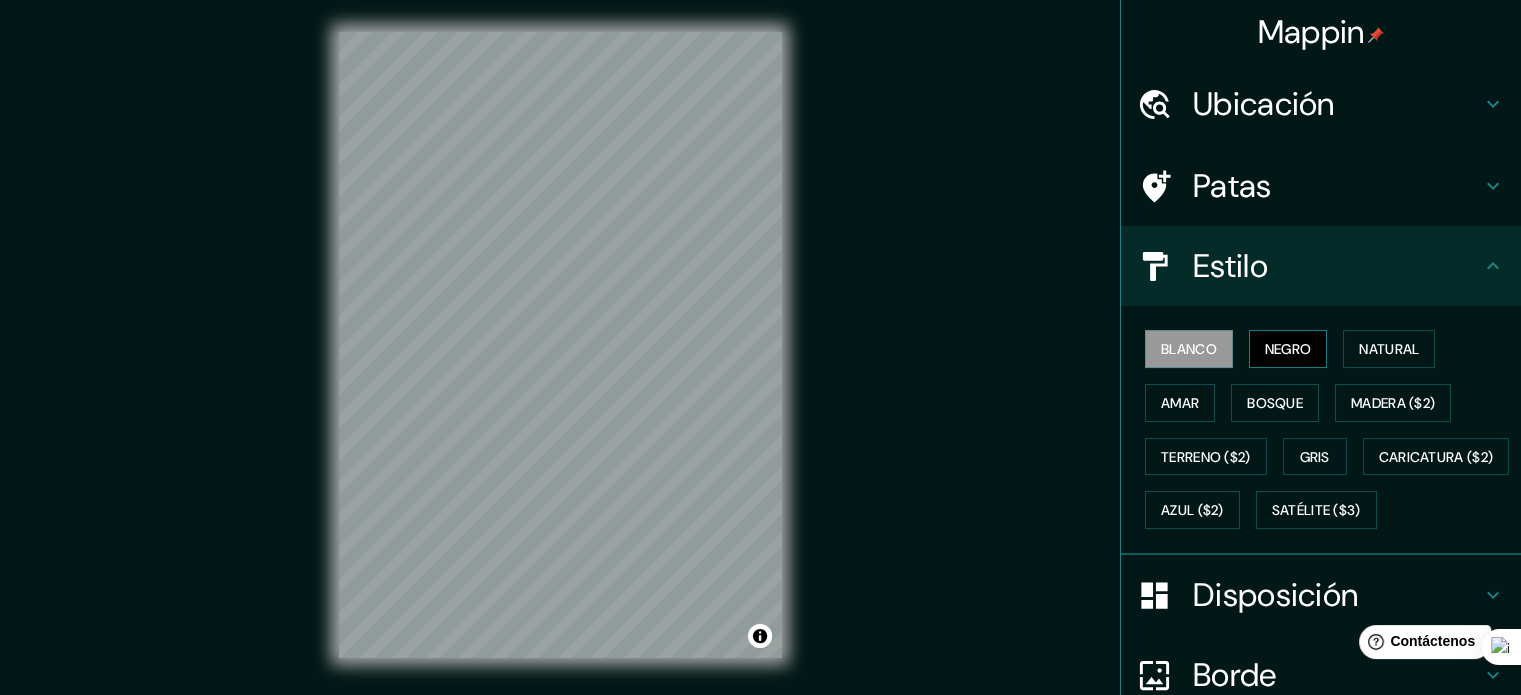 click on "Negro" at bounding box center (1288, 349) 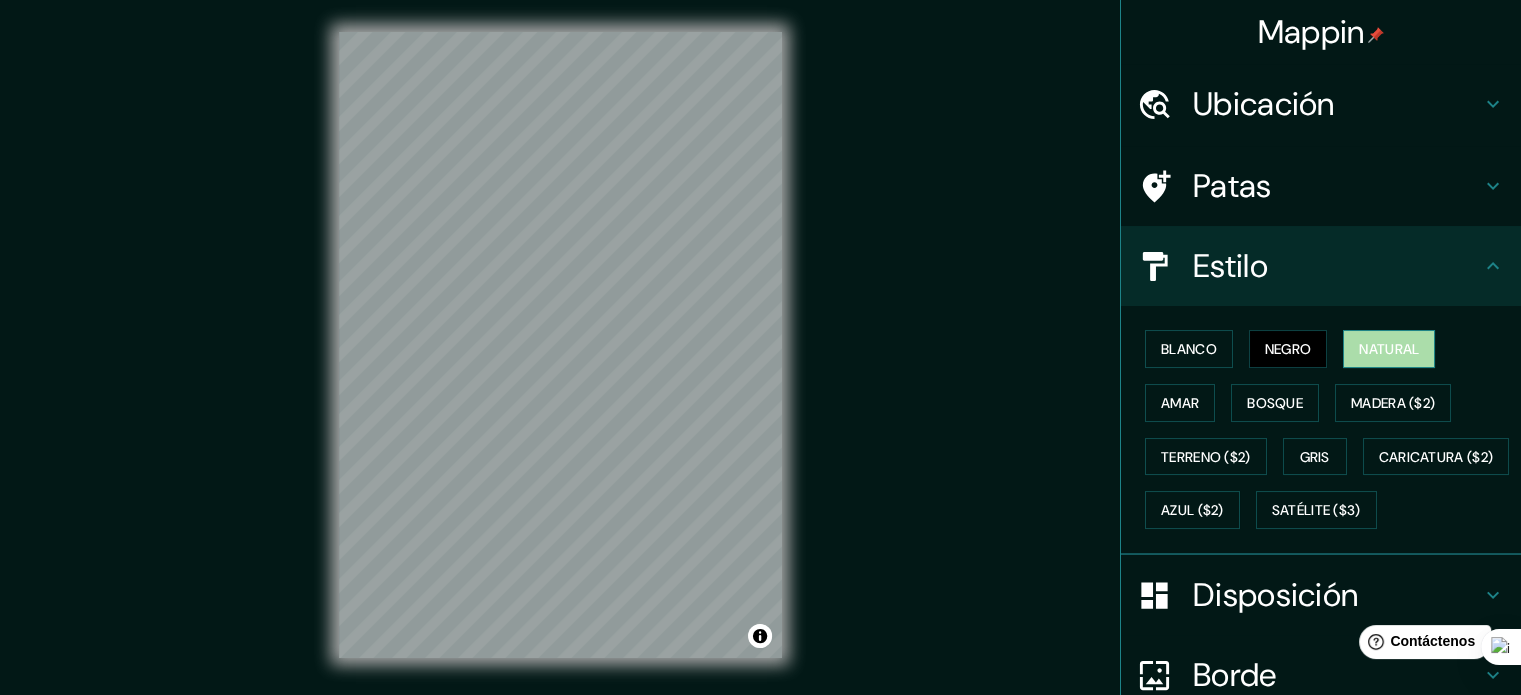 click on "Natural" at bounding box center [1389, 349] 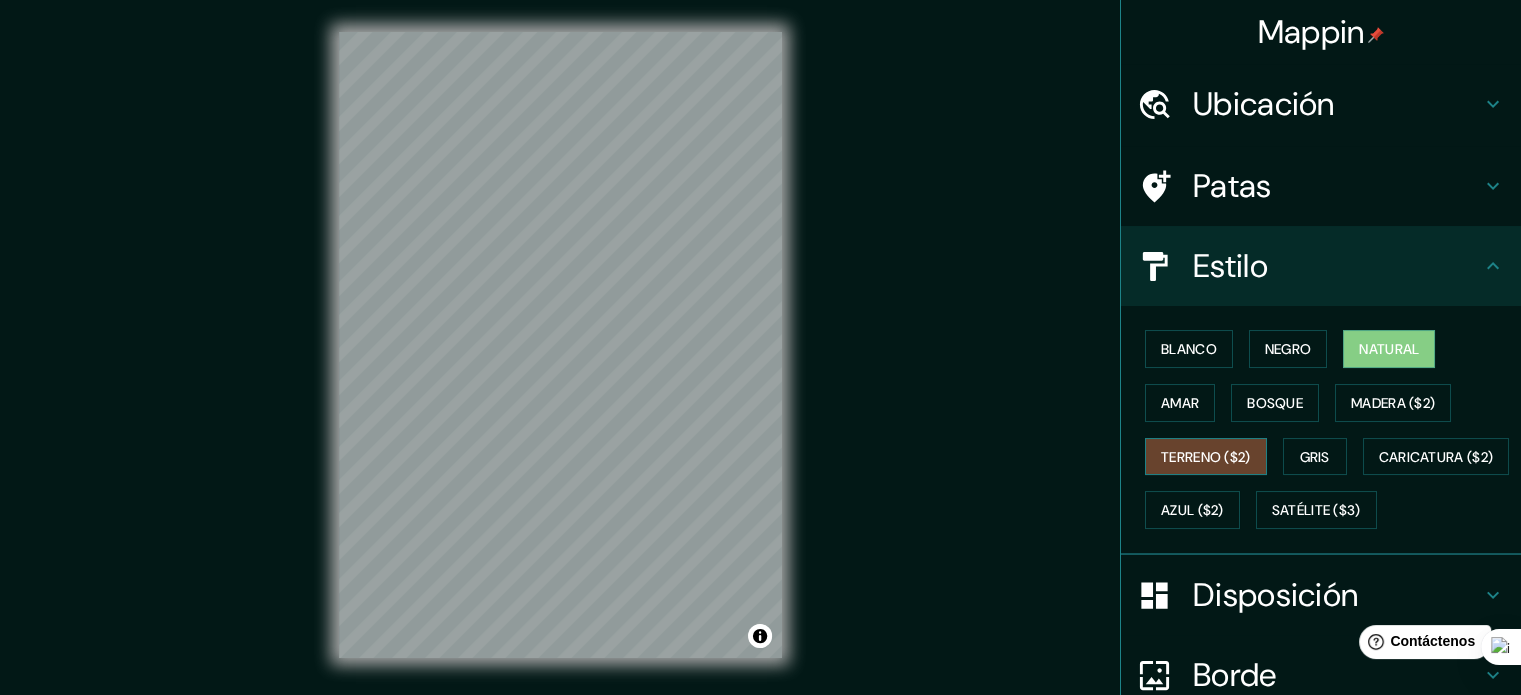 click on "Terreno ($2)" at bounding box center [1206, 457] 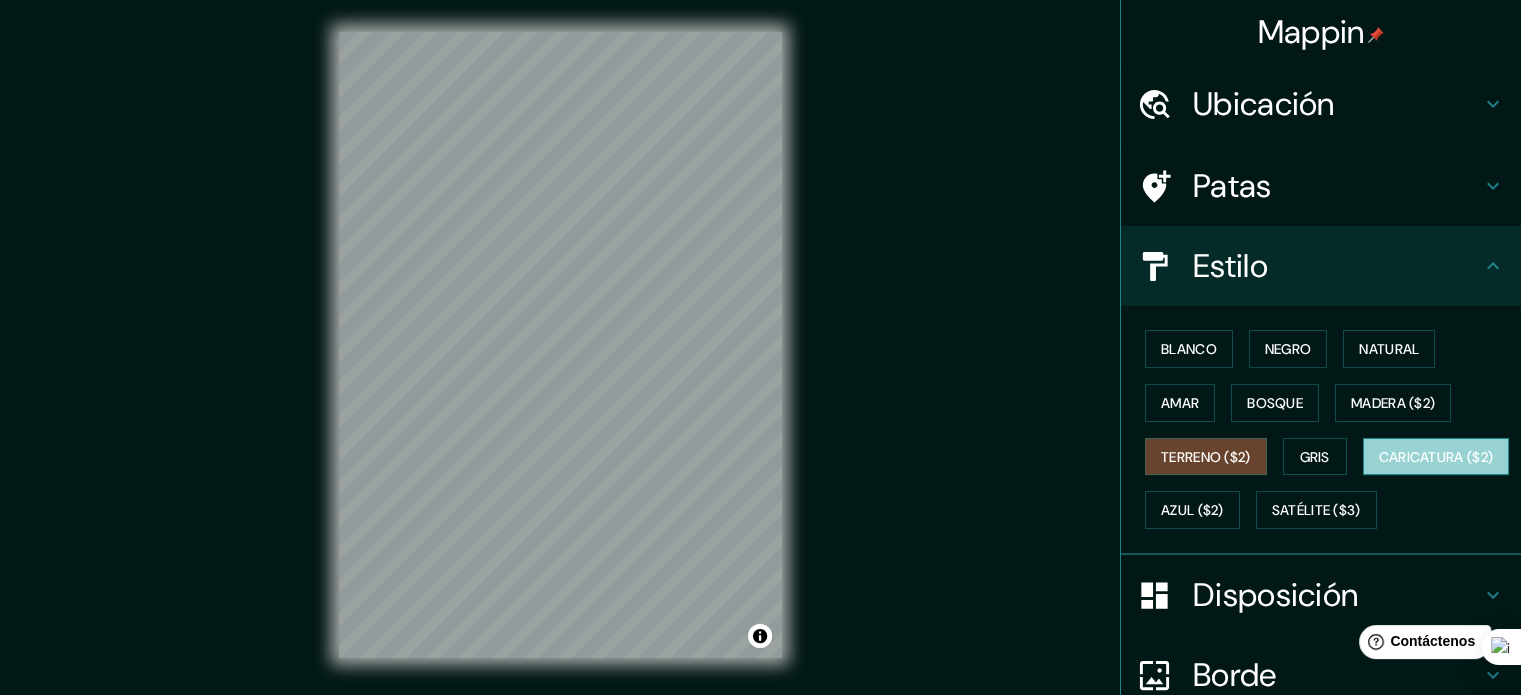 click on "Caricatura ($2)" at bounding box center (1436, 457) 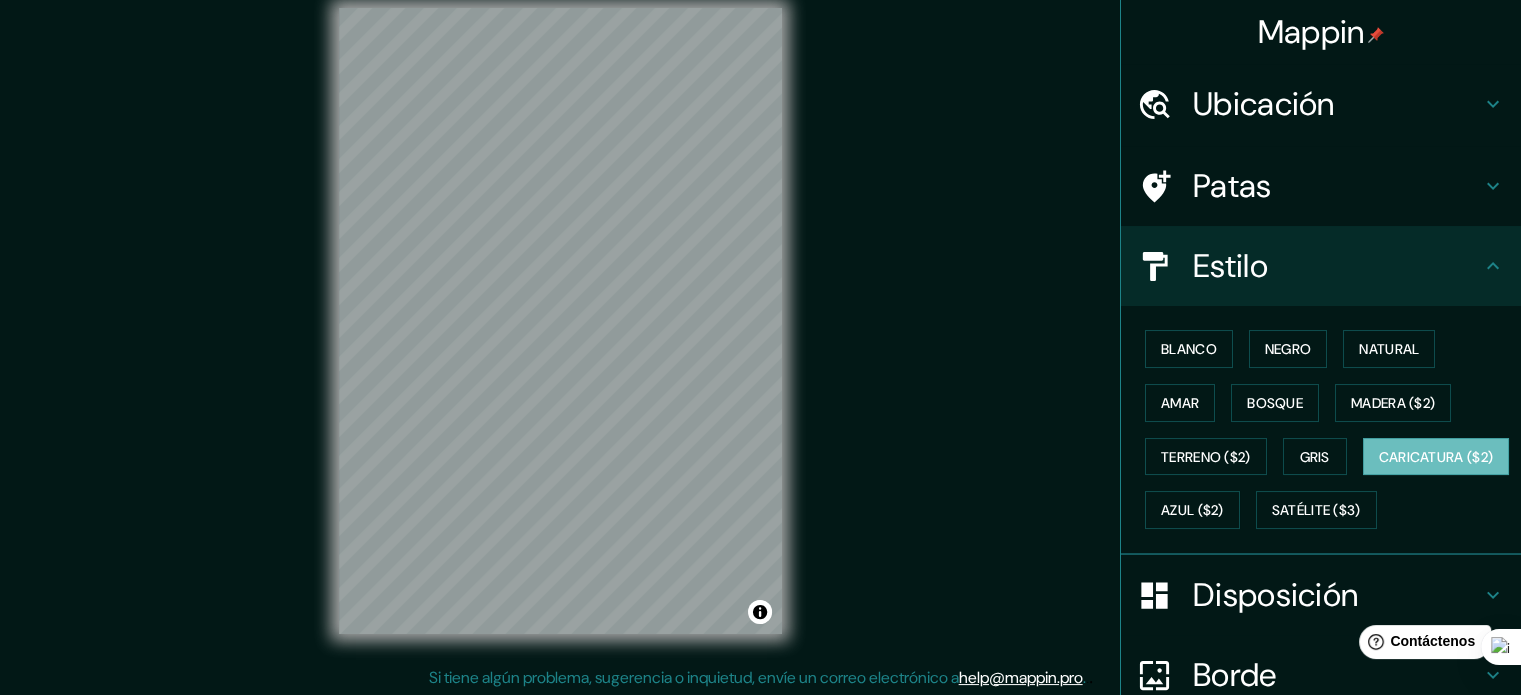 scroll, scrollTop: 26, scrollLeft: 0, axis: vertical 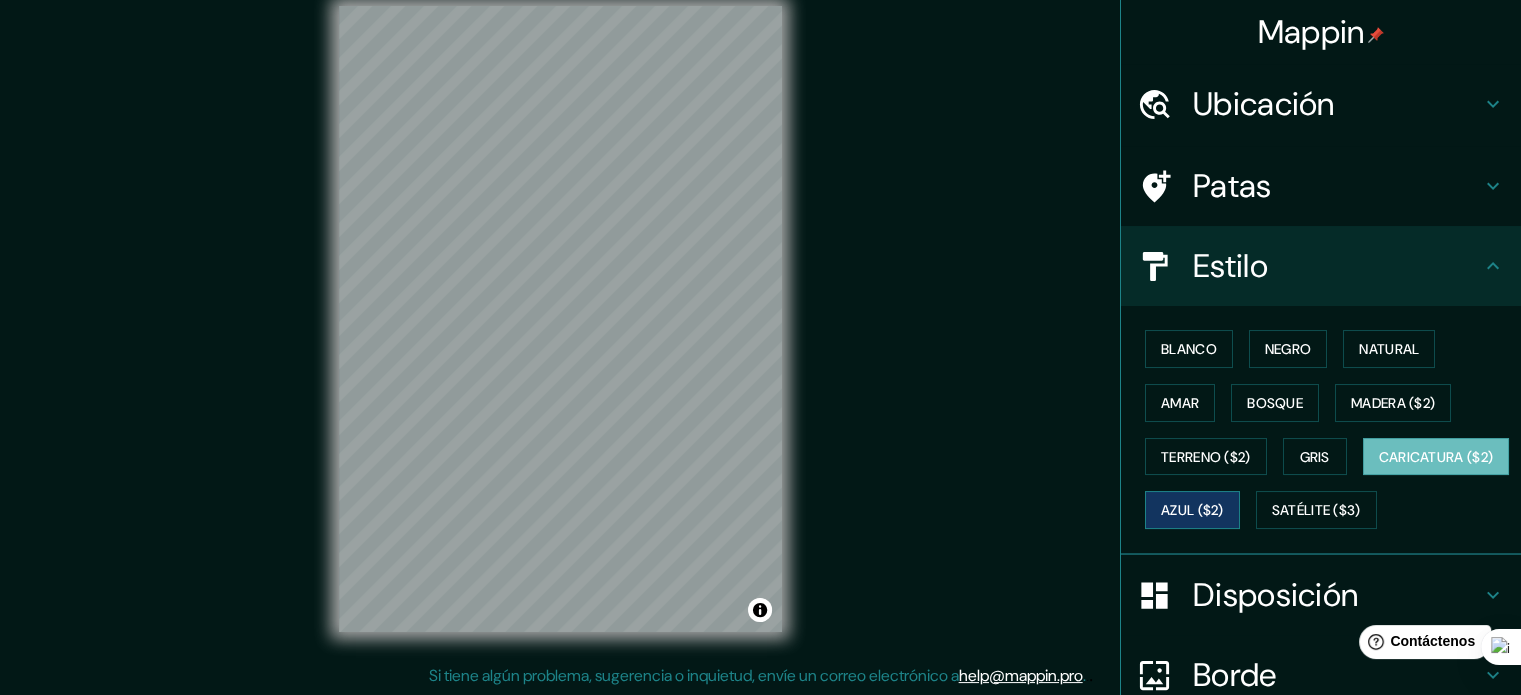 click on "Azul ($2)" at bounding box center (1192, 511) 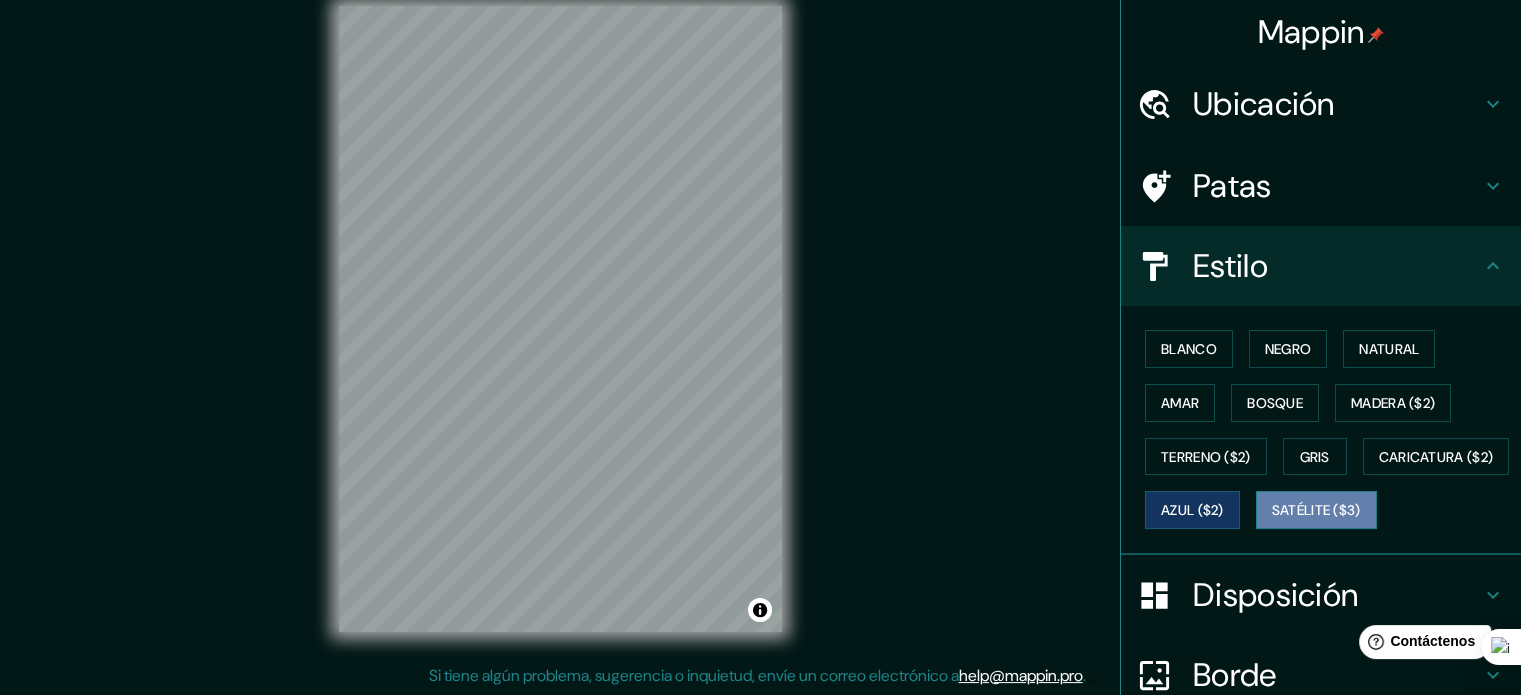 click on "Satélite ($3)" at bounding box center (1316, 511) 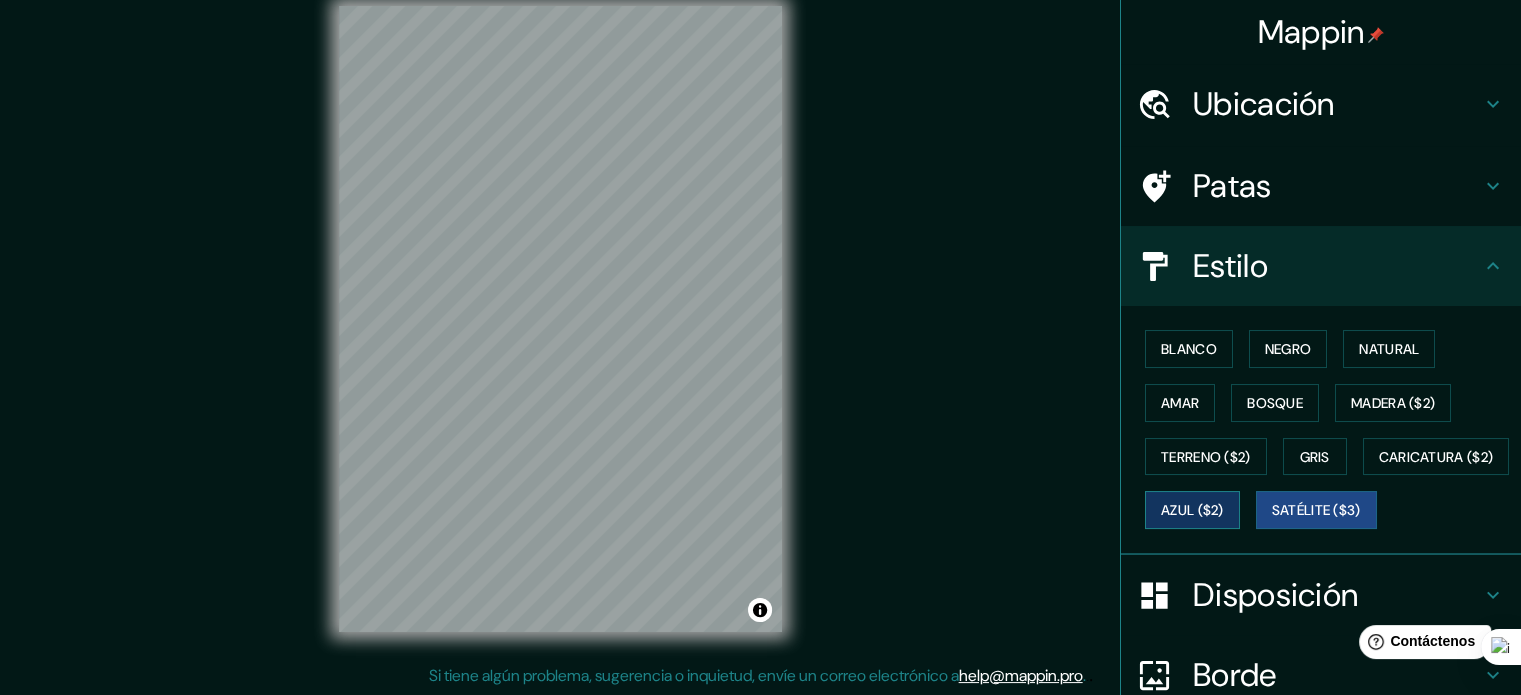 click on "Azul ($2)" at bounding box center (1192, 511) 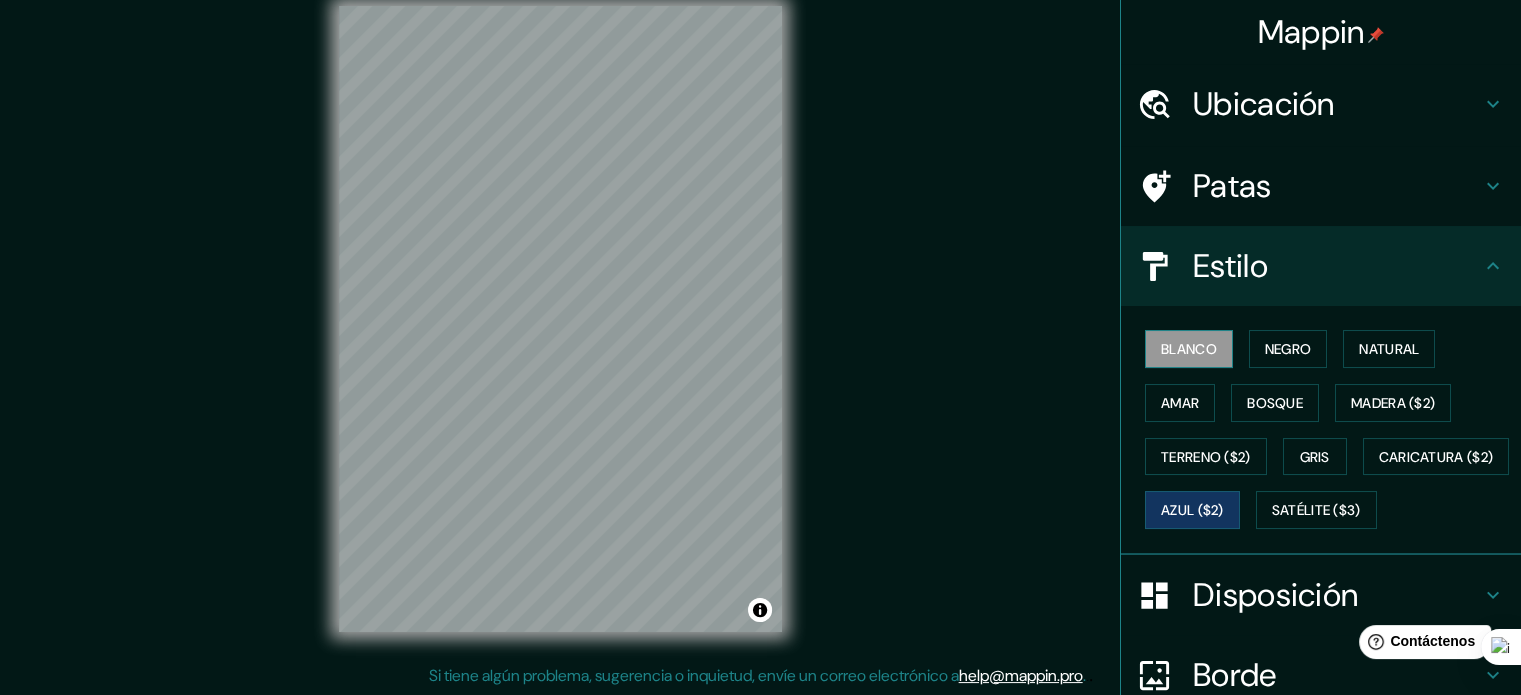 click on "Blanco" at bounding box center (1189, 349) 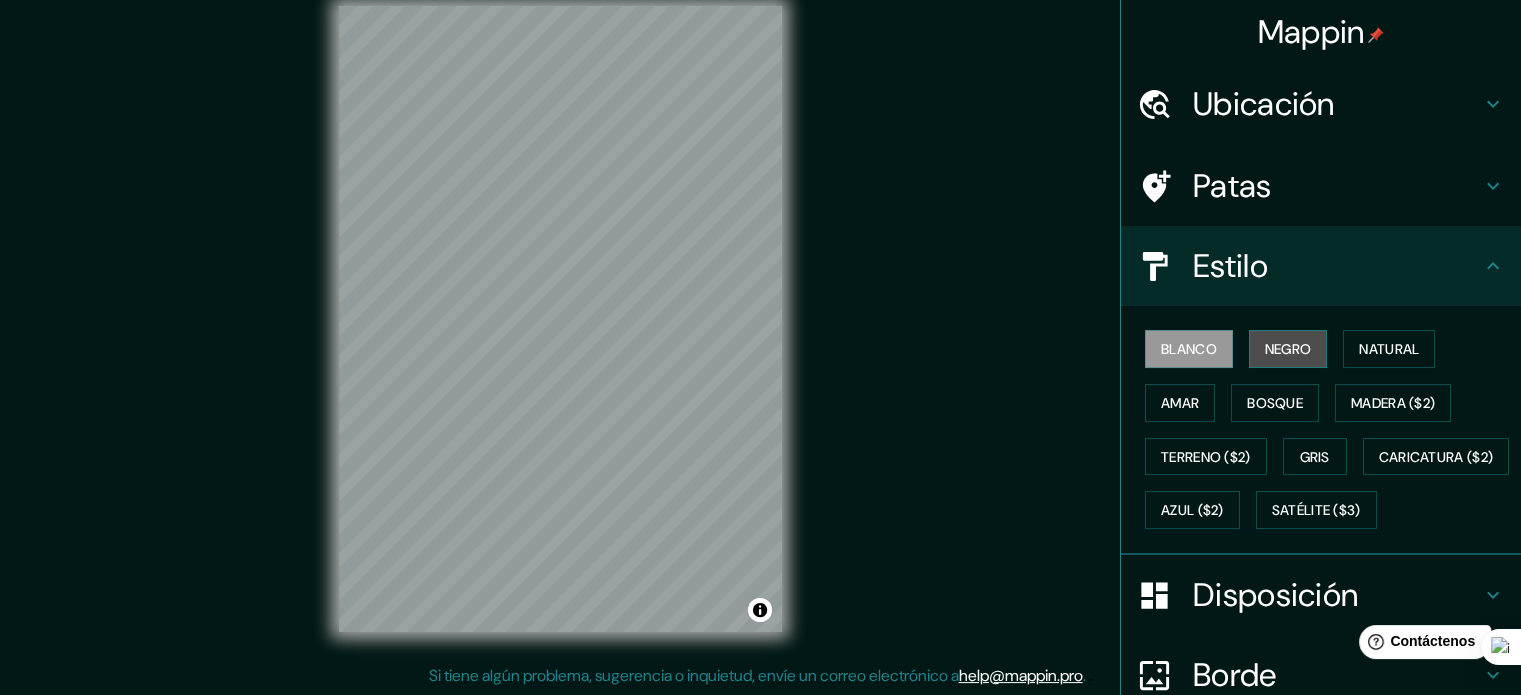 click on "Negro" at bounding box center [1288, 349] 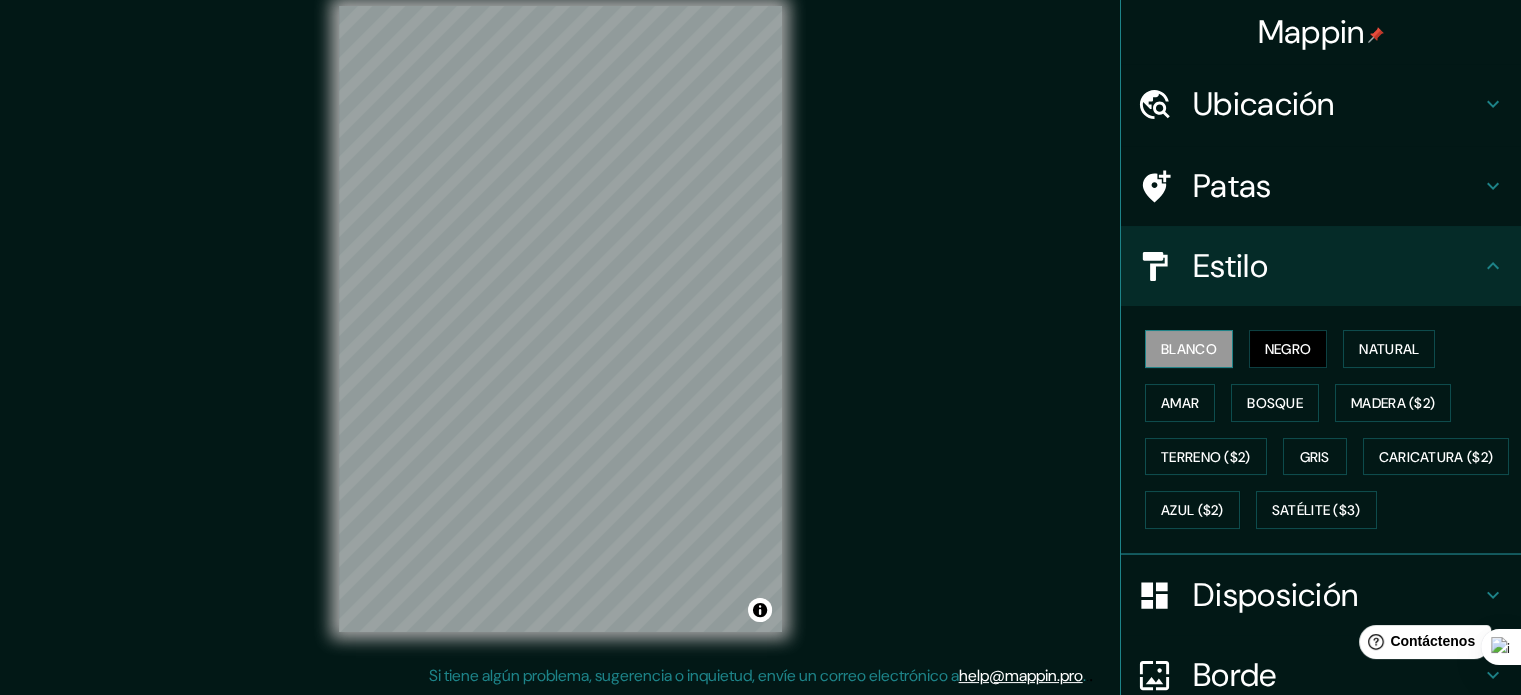 click on "Blanco" at bounding box center [1189, 349] 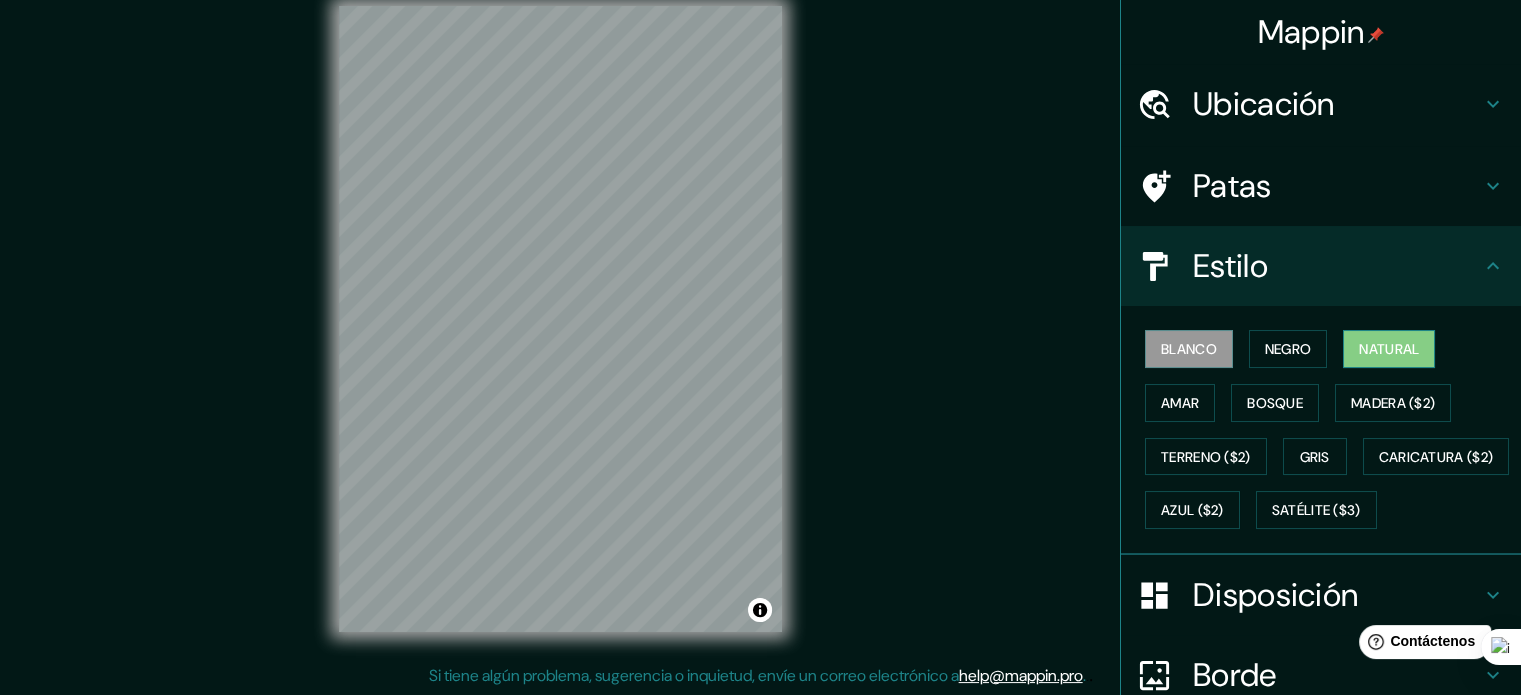 click on "Natural" at bounding box center [1389, 349] 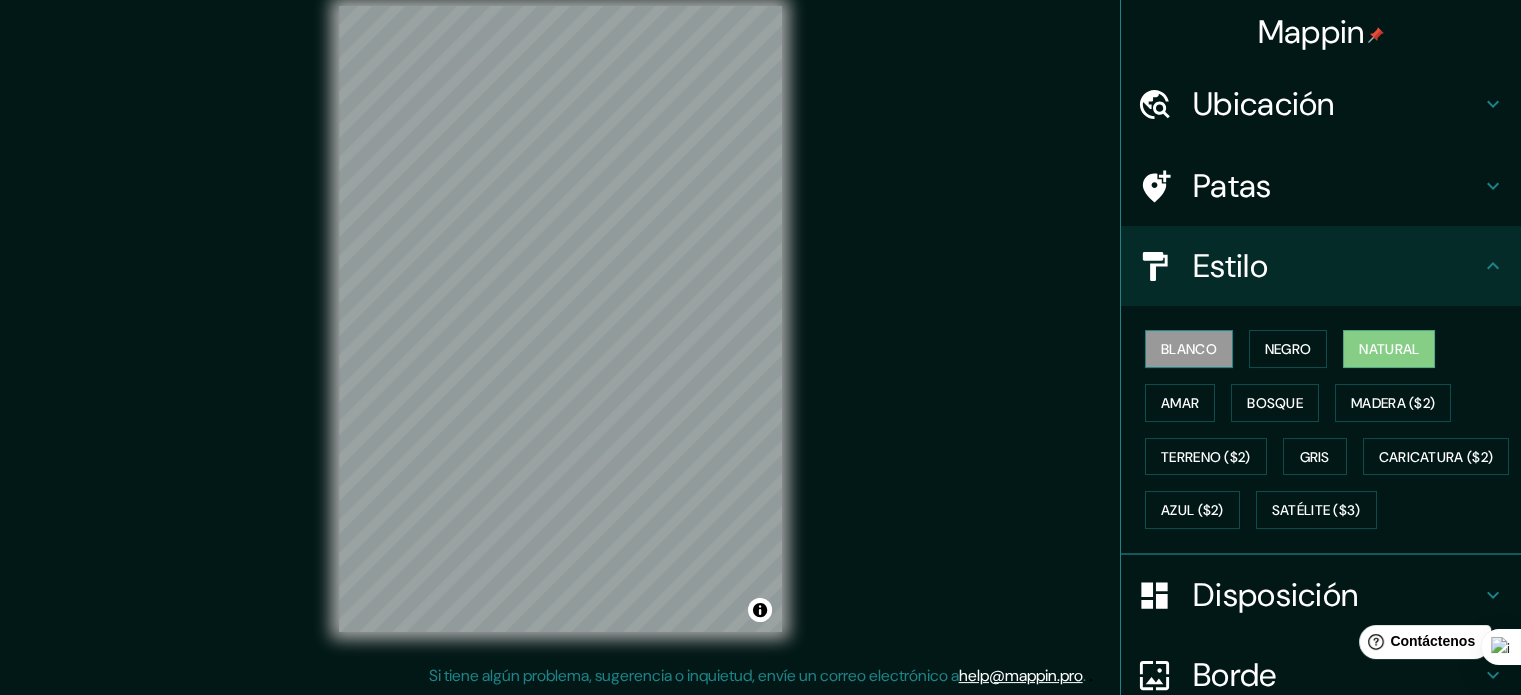 click on "Blanco" at bounding box center (1189, 349) 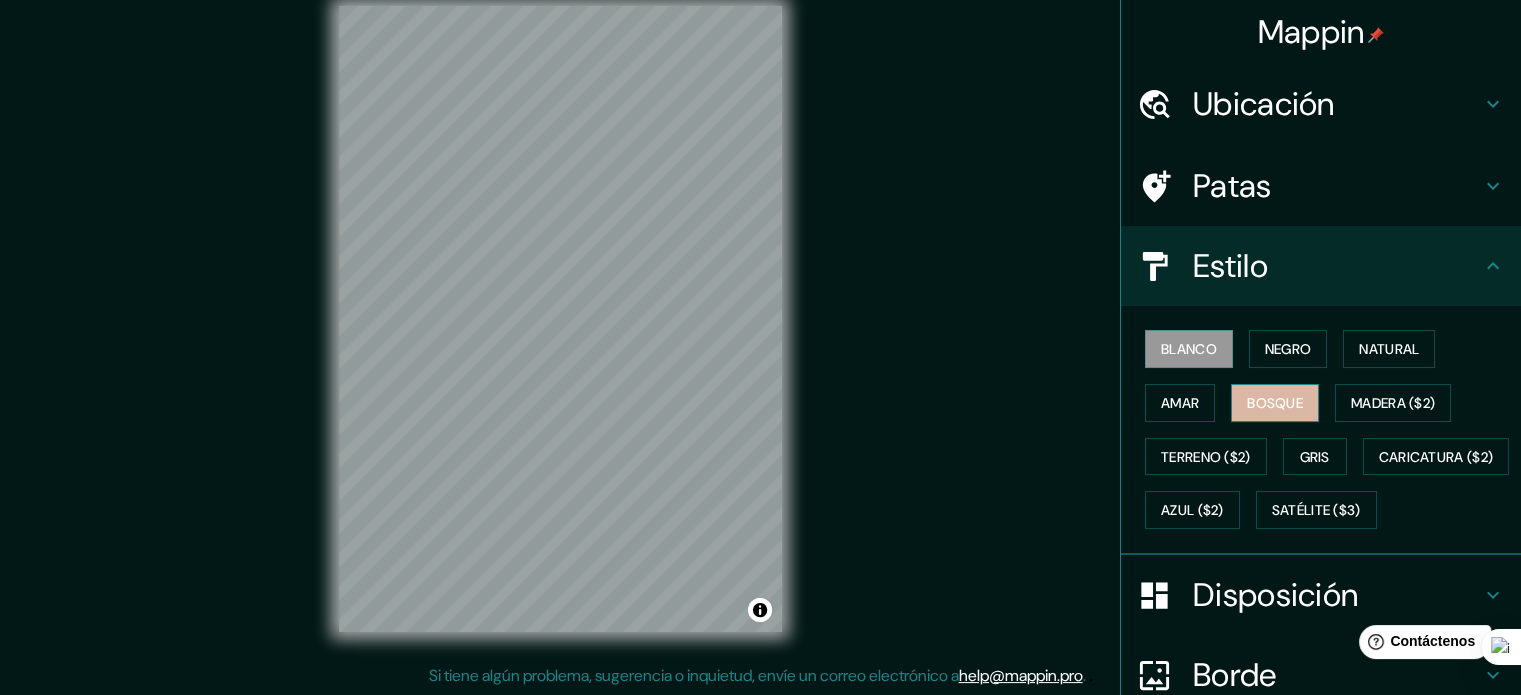 click on "Bosque" at bounding box center [1275, 403] 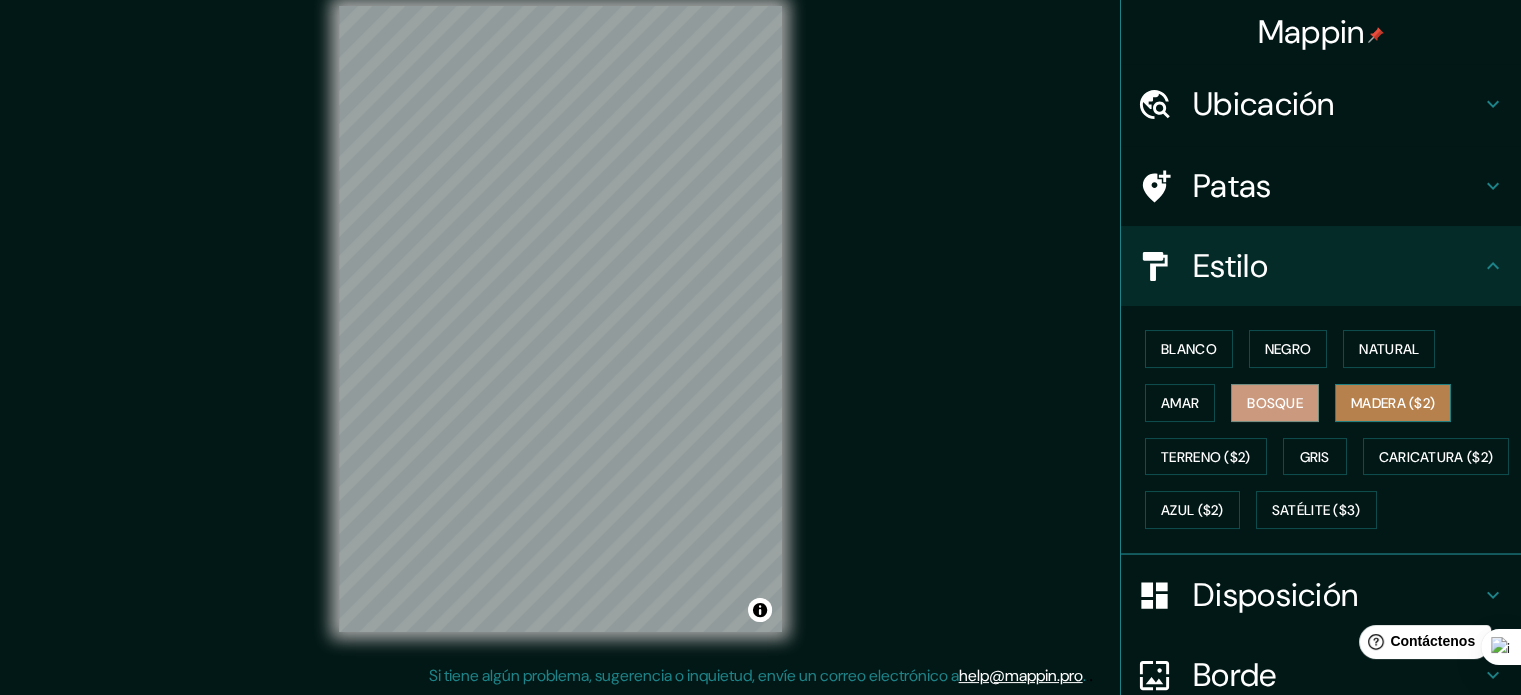 click on "Madera ($2)" at bounding box center (1393, 403) 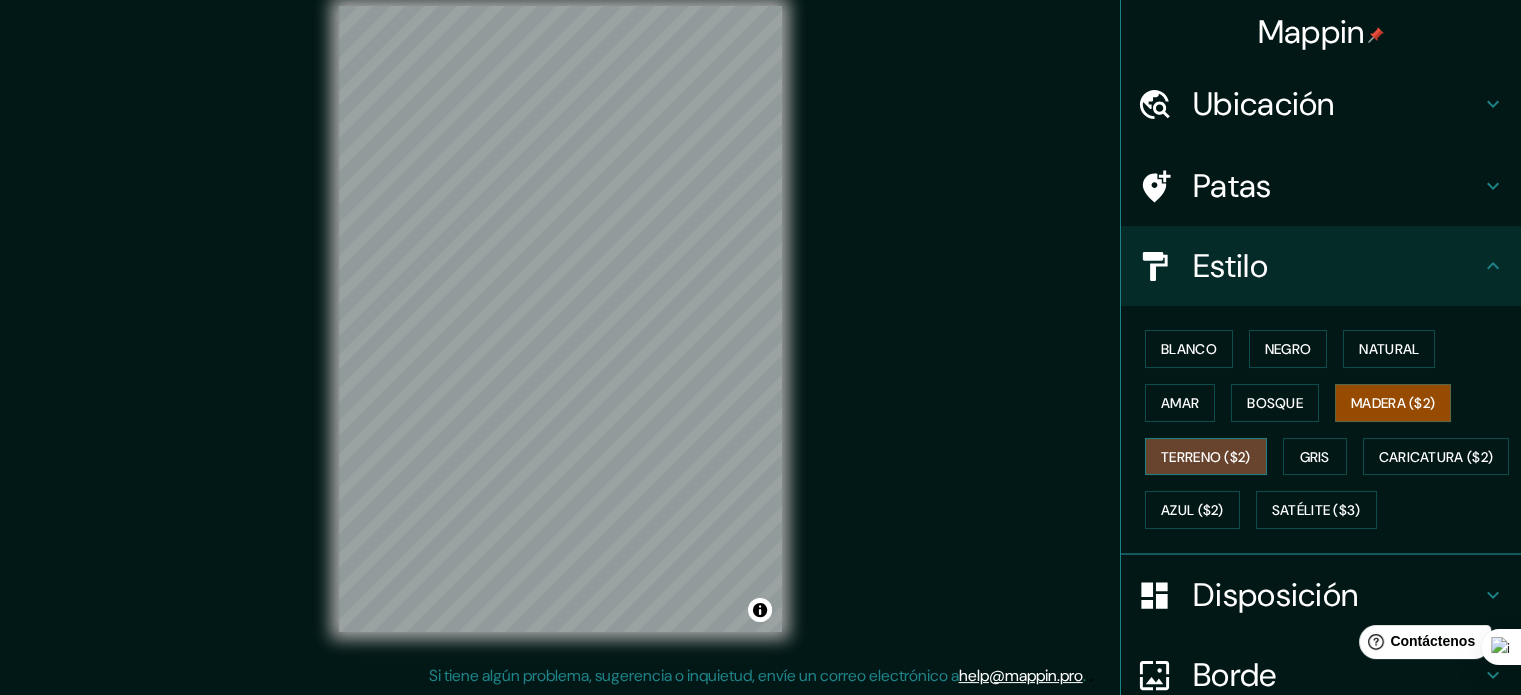 click on "Terreno ($2)" at bounding box center [1206, 457] 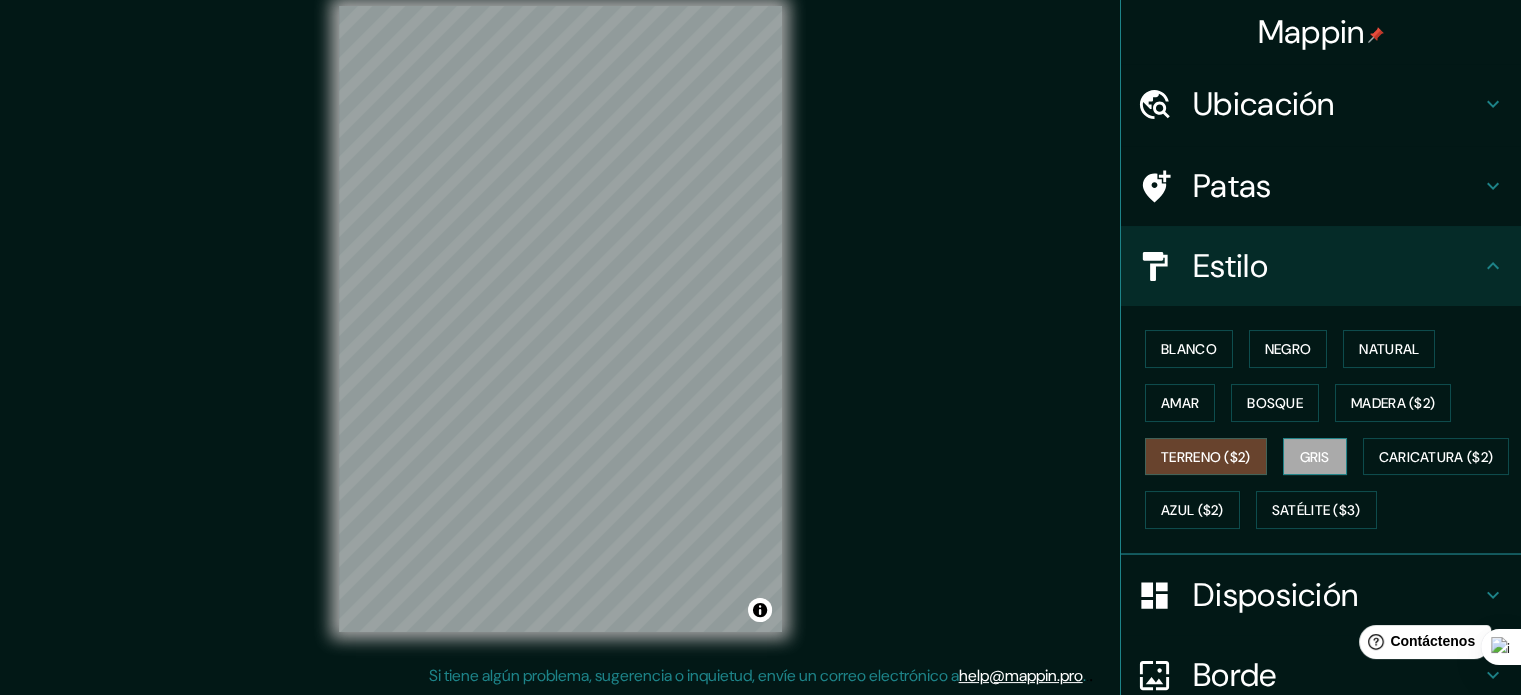 click on "Gris" at bounding box center [1315, 457] 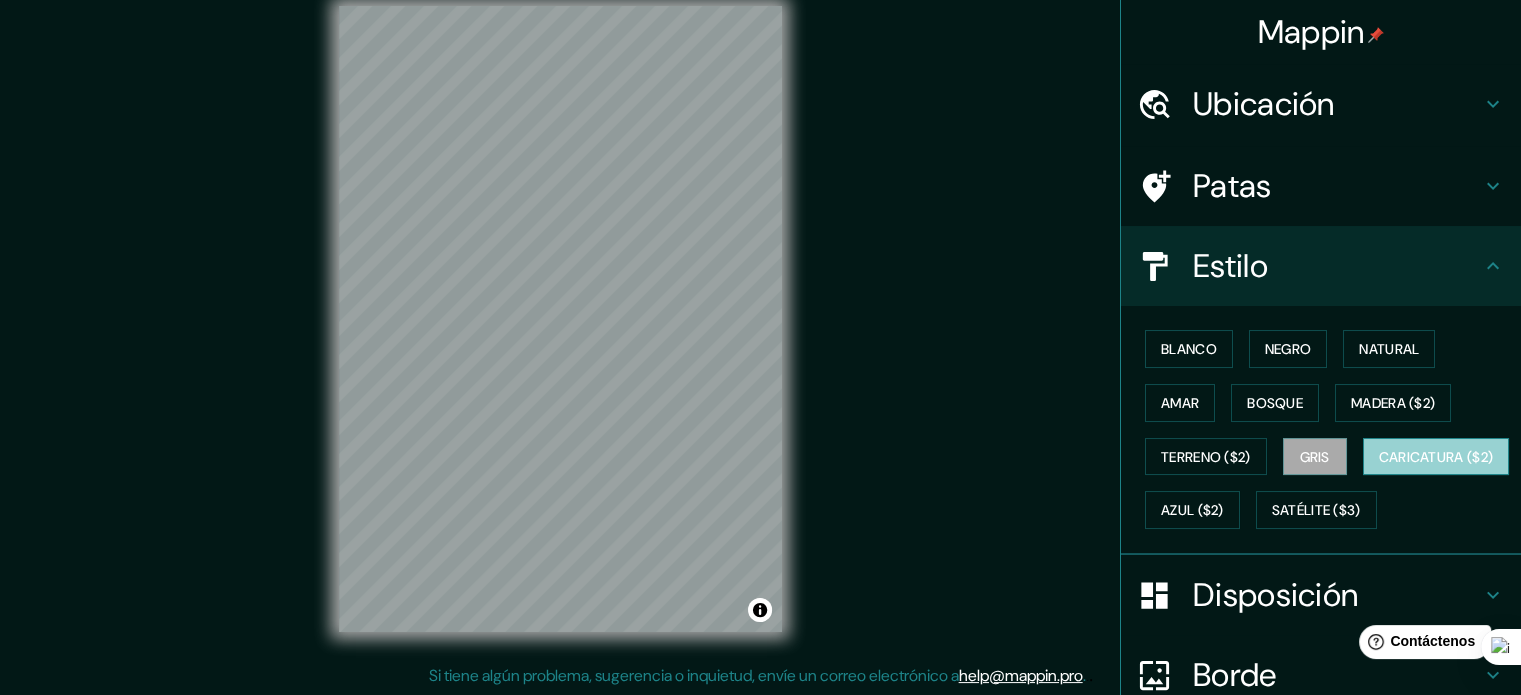 click on "Caricatura ($2)" at bounding box center [1436, 457] 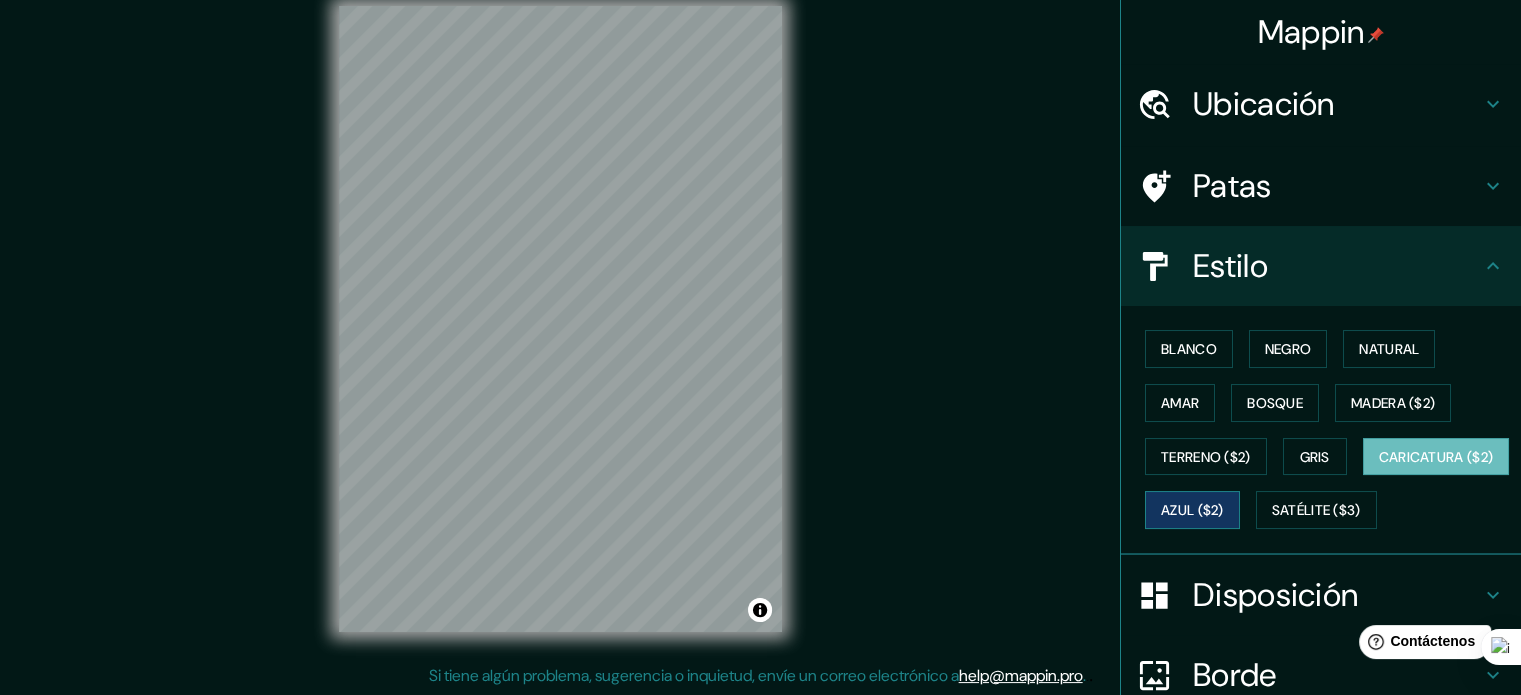 click on "Azul ($2)" at bounding box center [1192, 511] 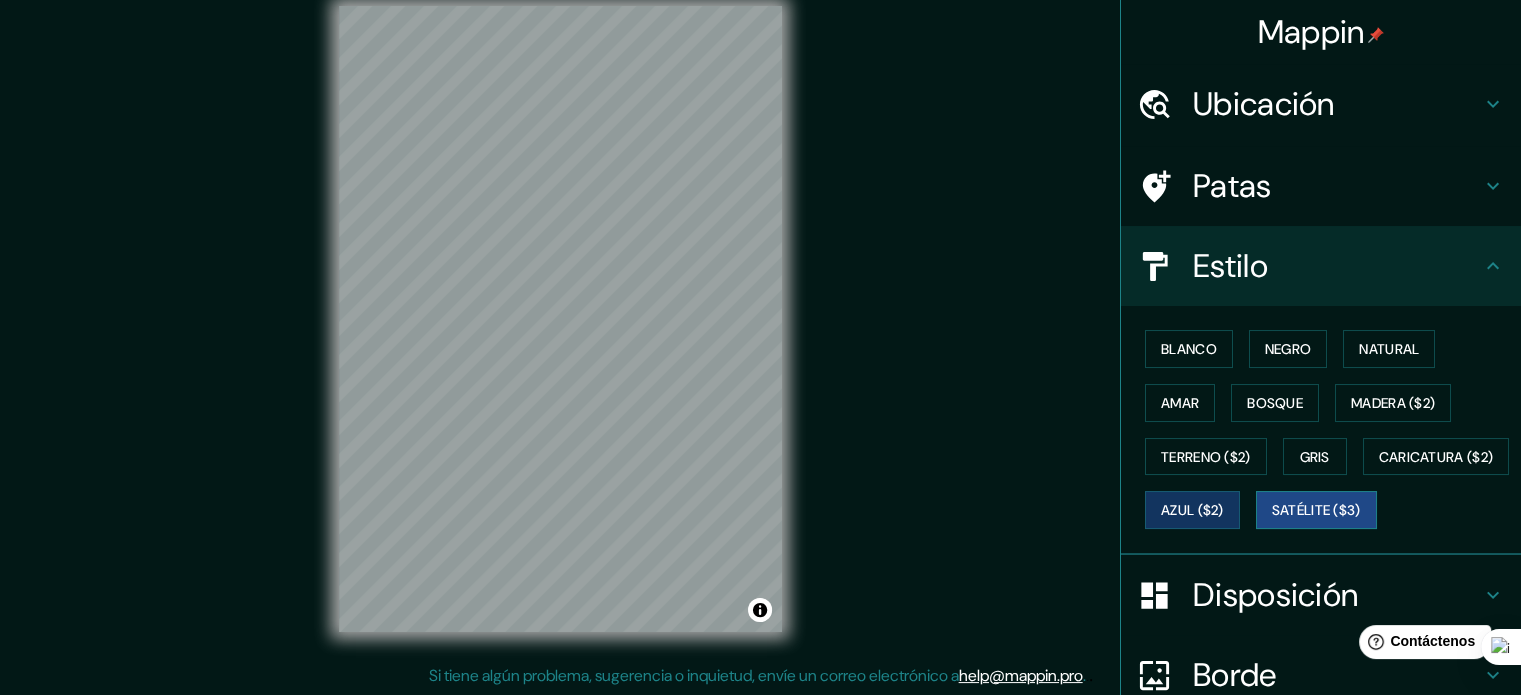 click on "Satélite ($3)" at bounding box center (1316, 510) 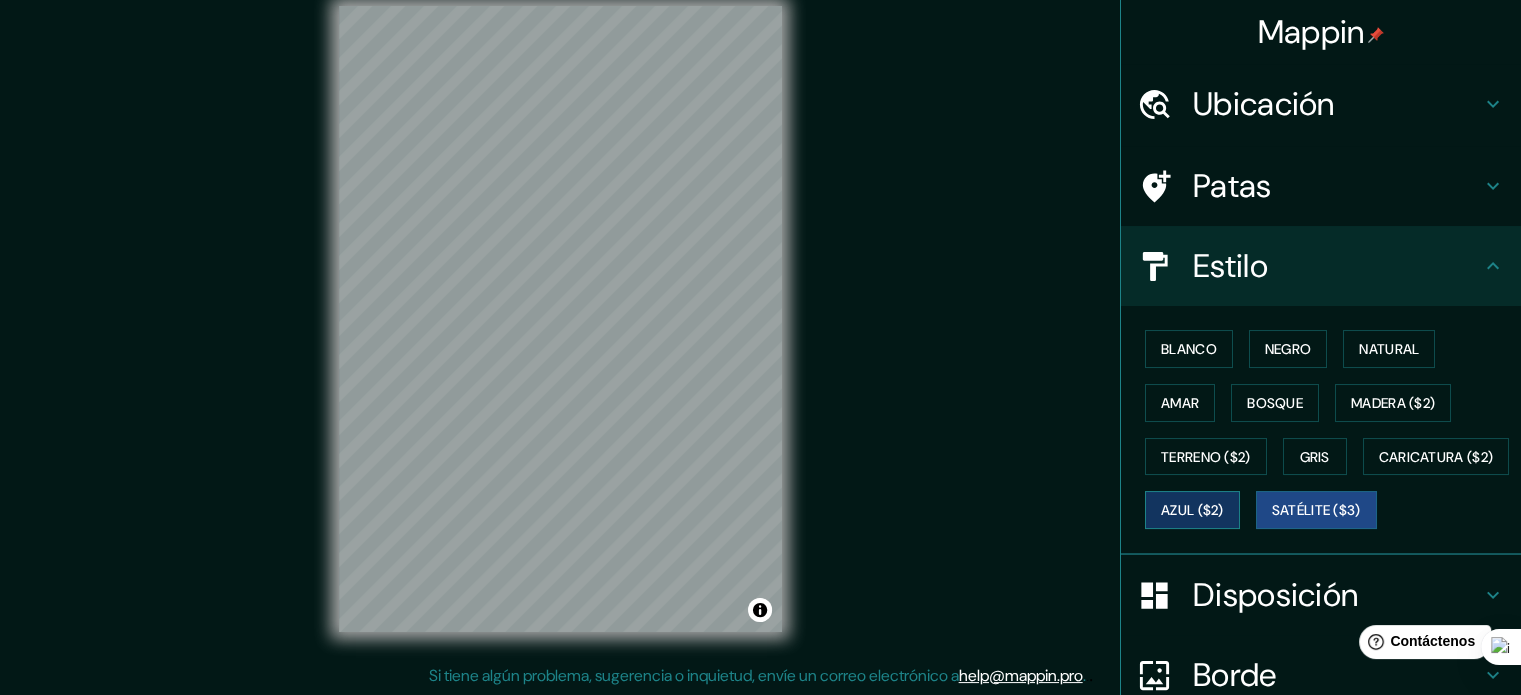 click on "Azul ($2)" at bounding box center [1192, 510] 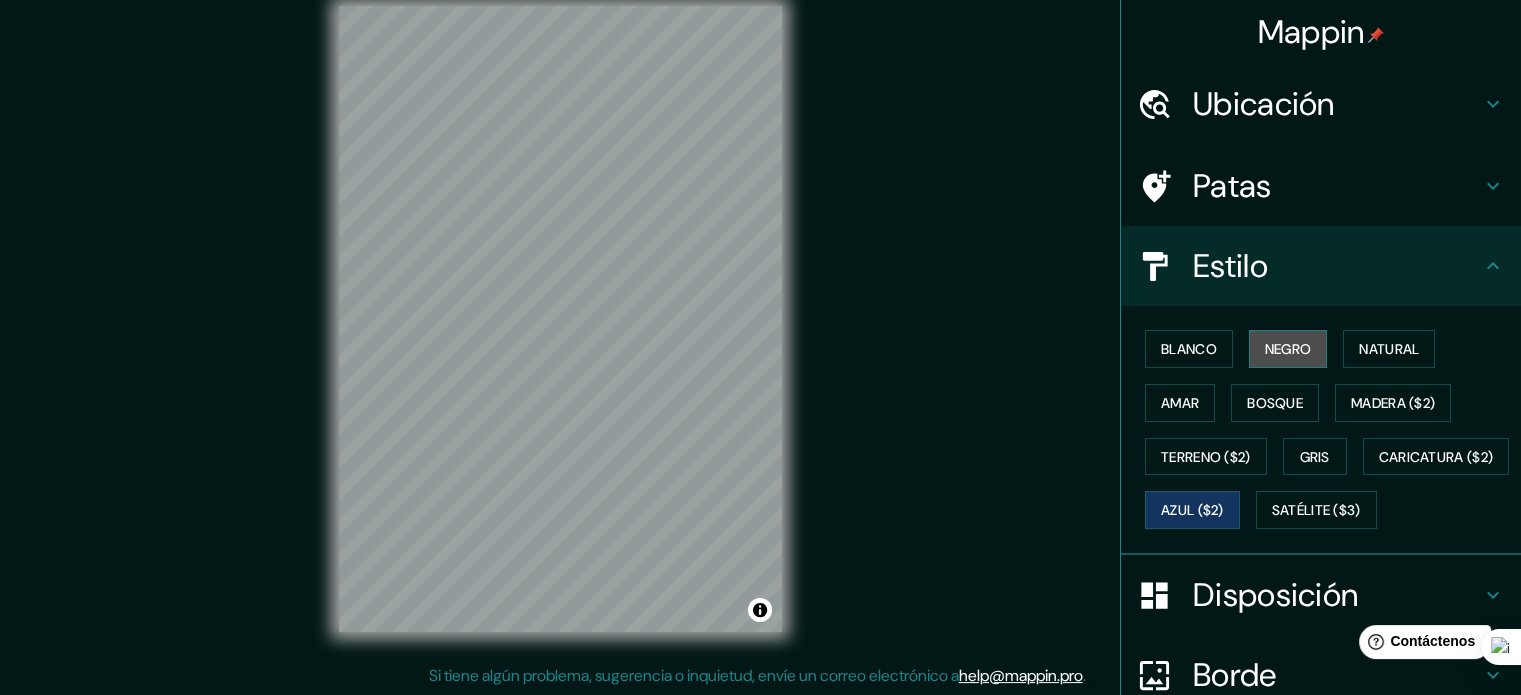 click on "Negro" at bounding box center [1288, 349] 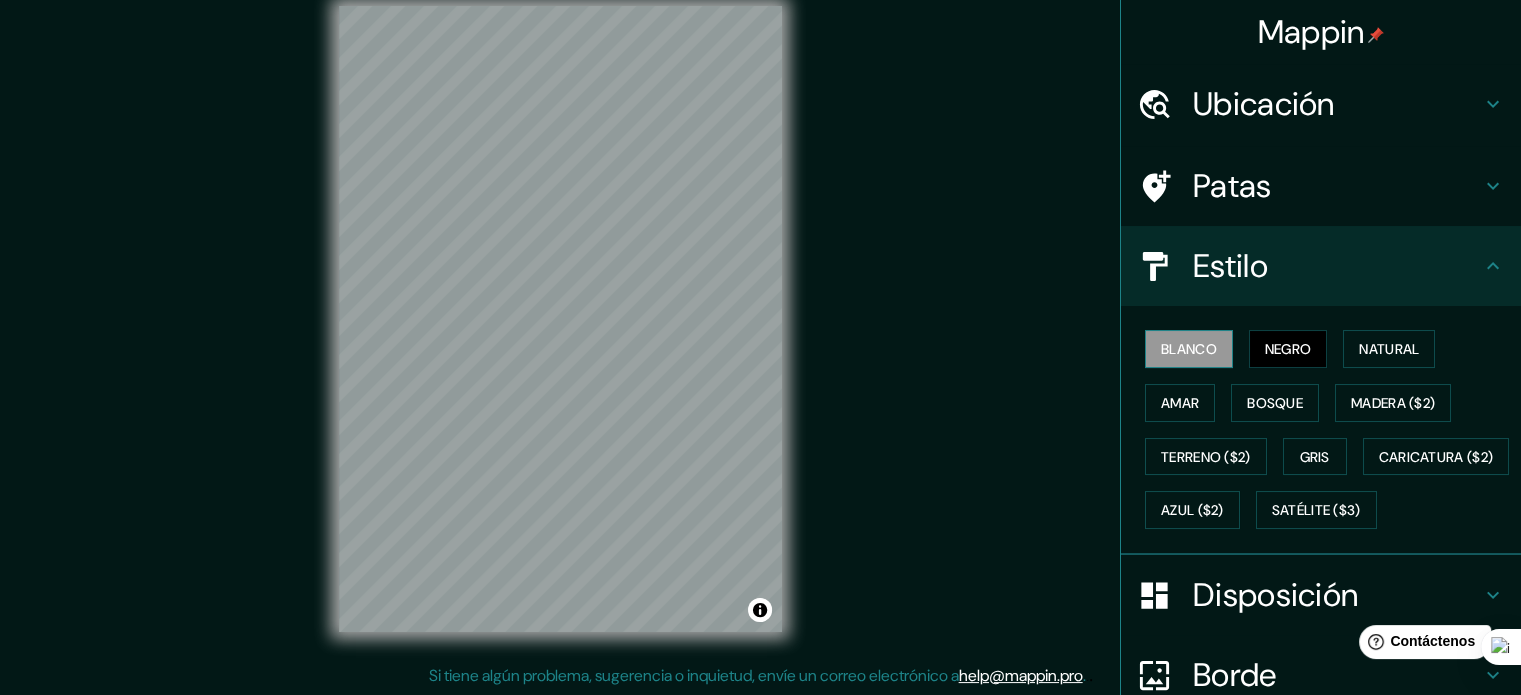 click on "Blanco" at bounding box center [1189, 349] 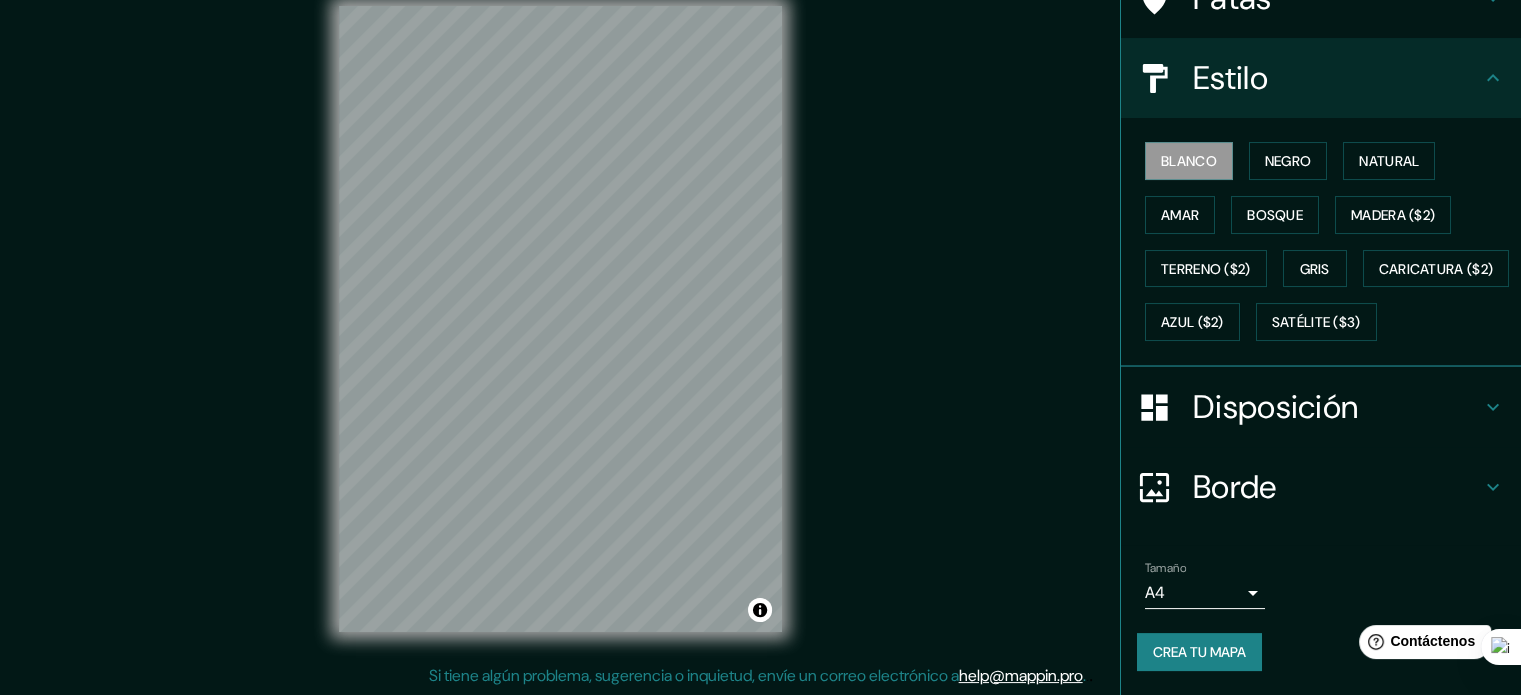 scroll, scrollTop: 236, scrollLeft: 0, axis: vertical 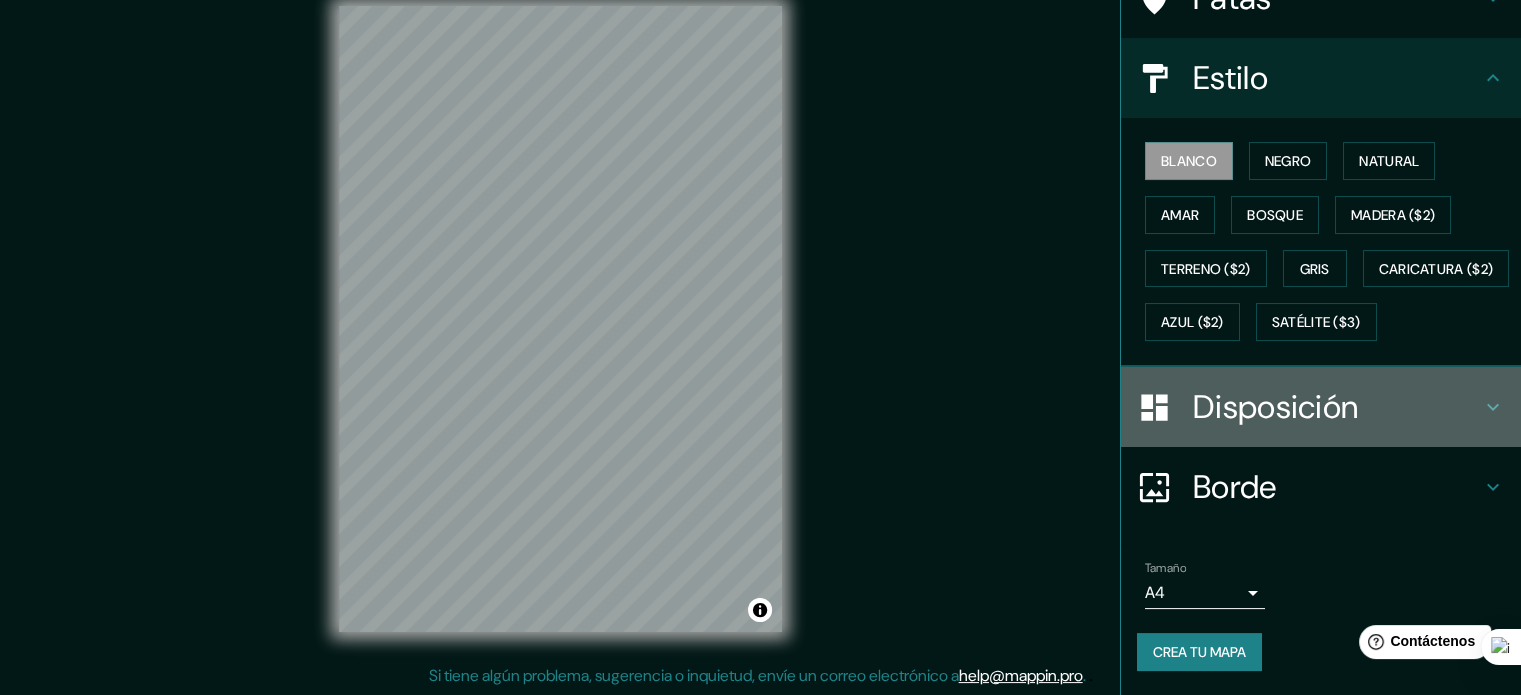 click on "Disposición" at bounding box center (1337, 407) 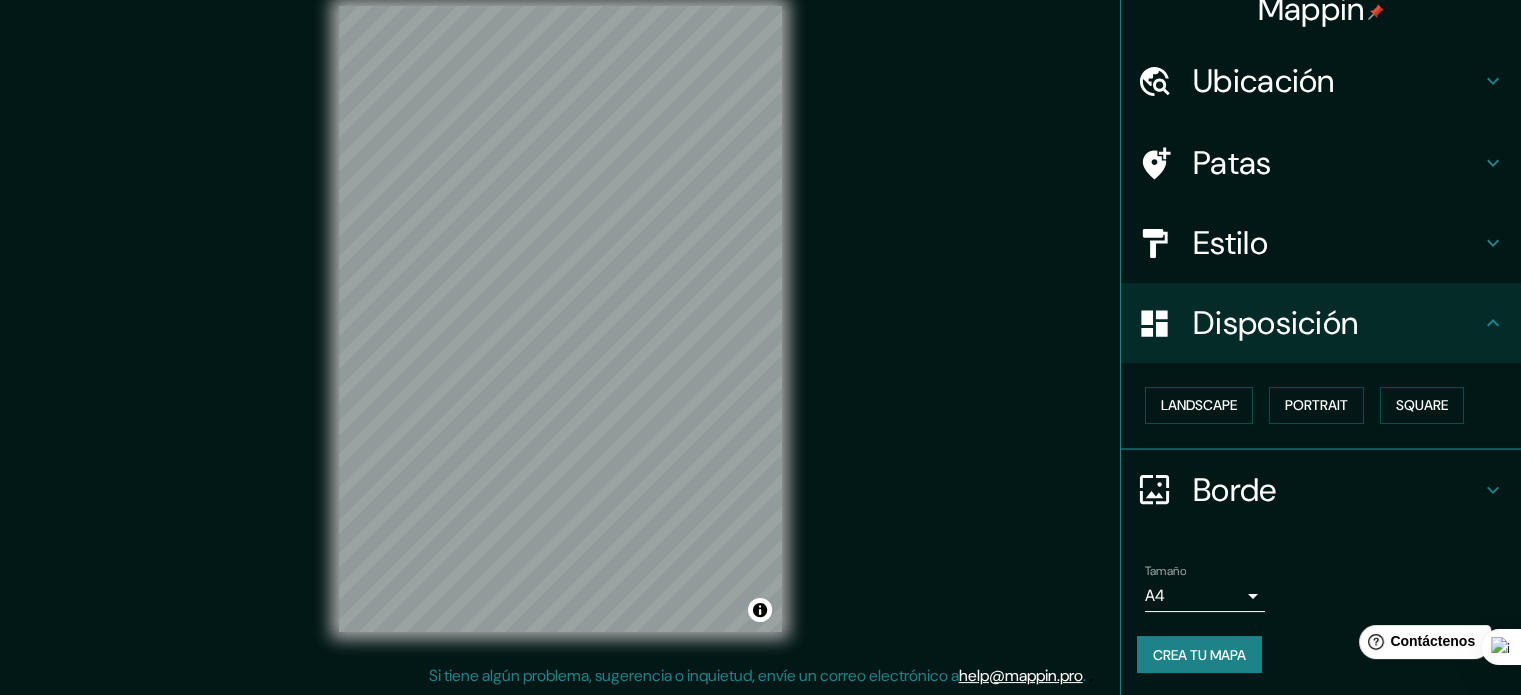 scroll, scrollTop: 24, scrollLeft: 0, axis: vertical 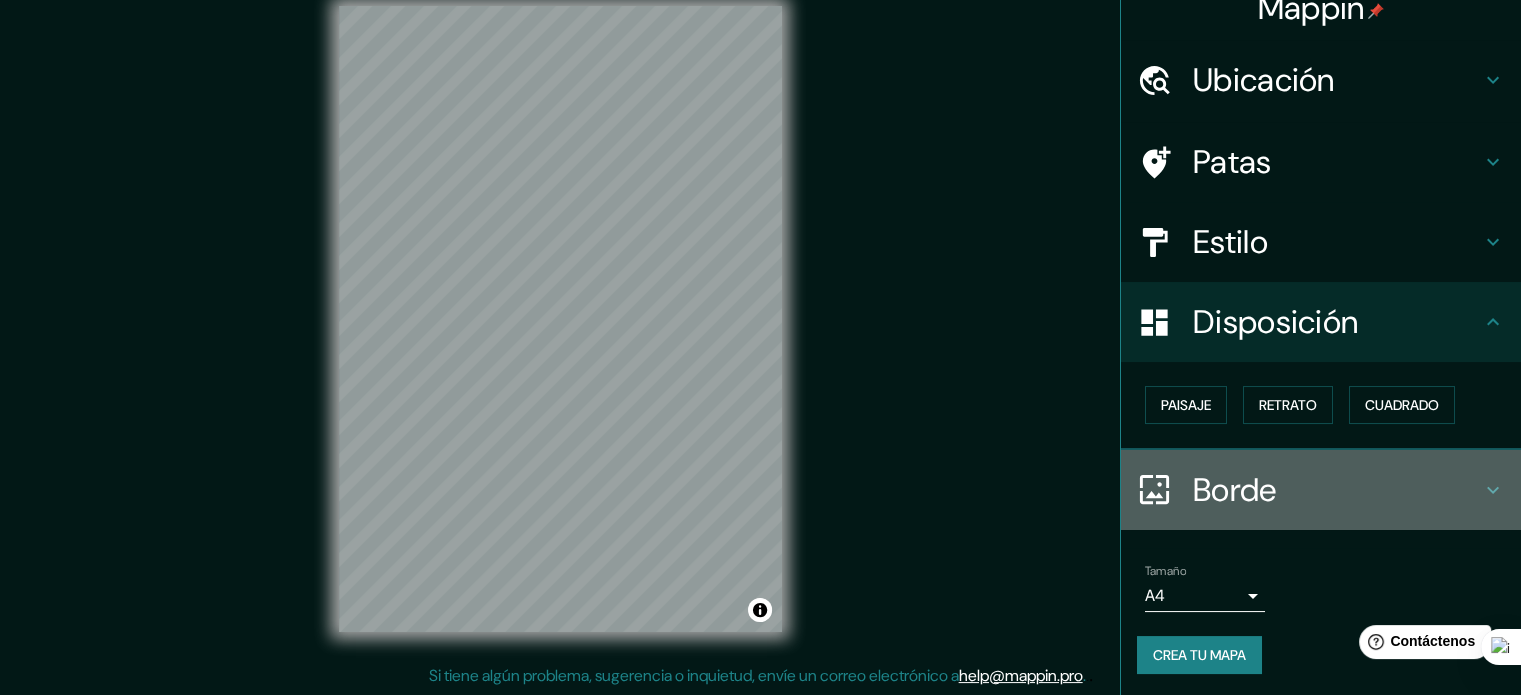 click on "Borde" at bounding box center (1235, 490) 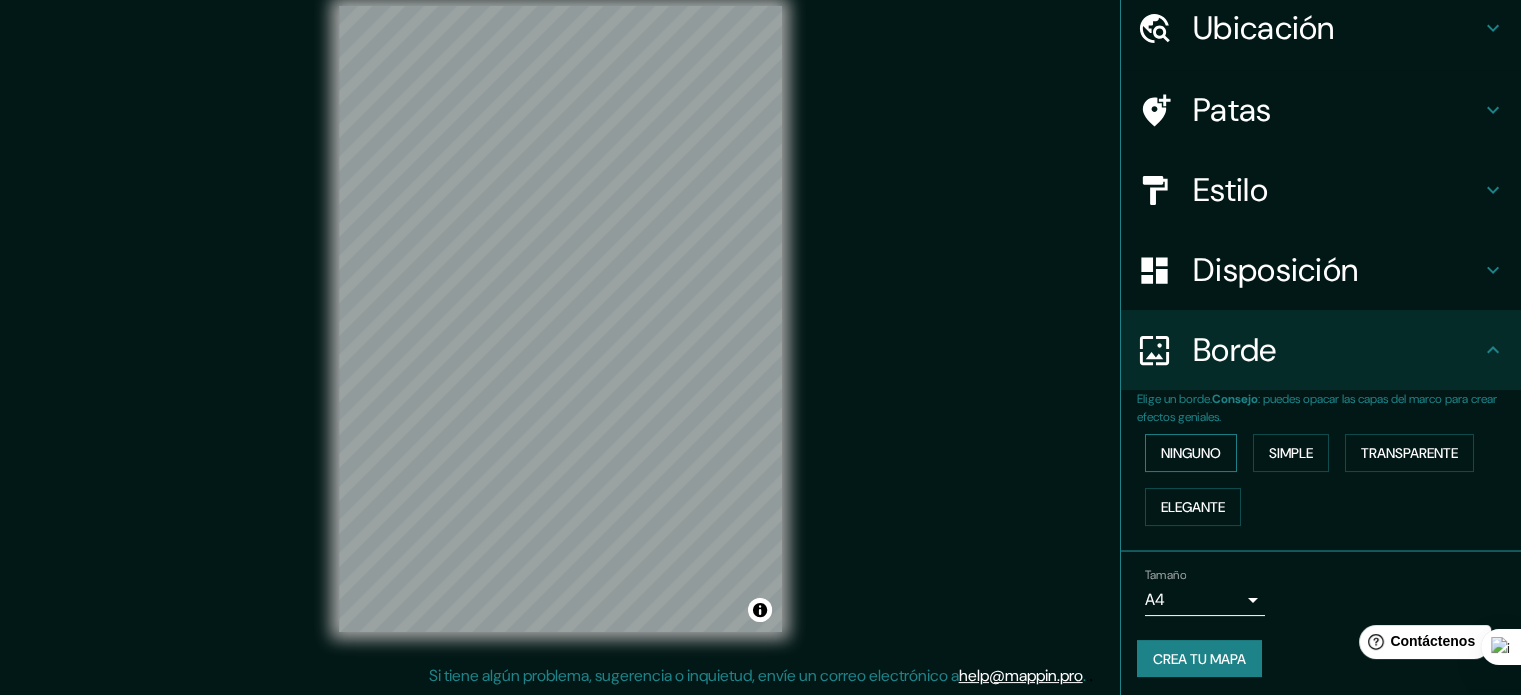 scroll, scrollTop: 80, scrollLeft: 0, axis: vertical 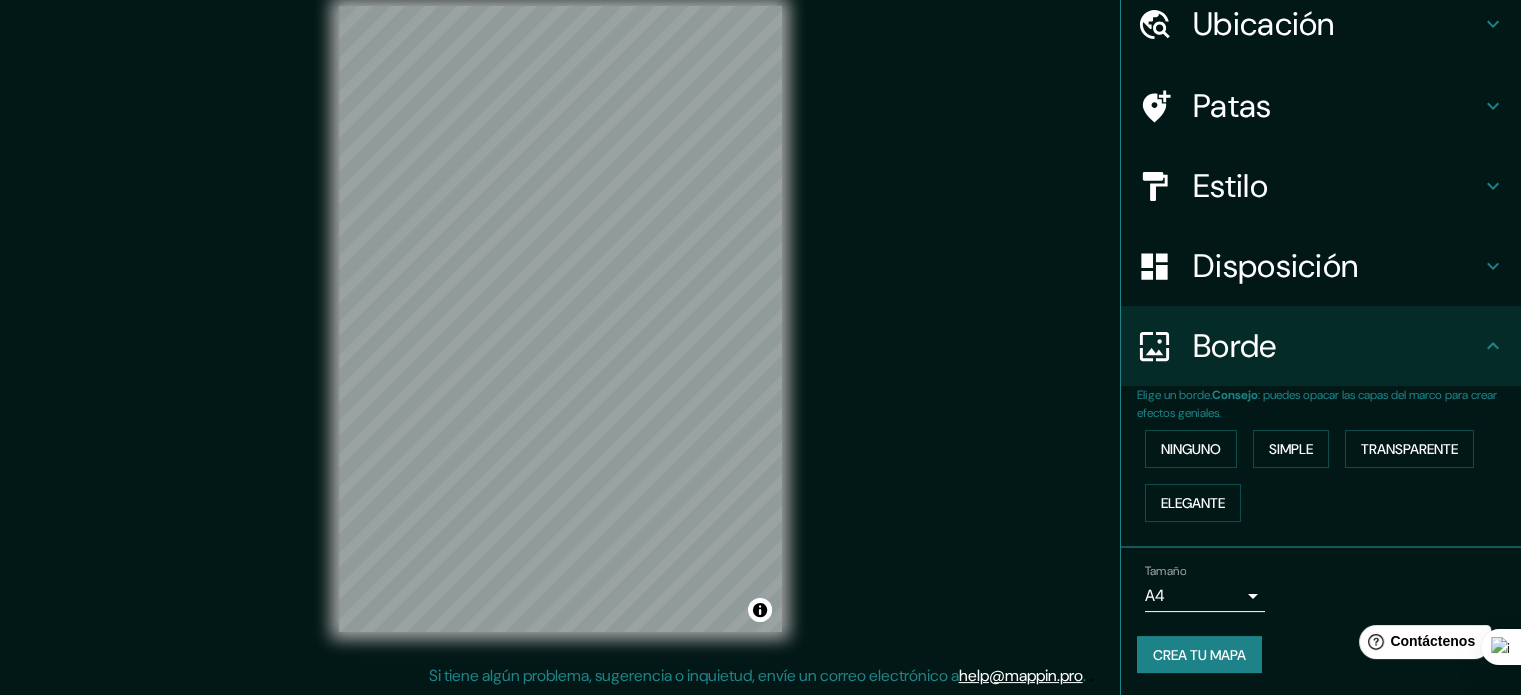click on "Mappin Ubicación Comayagua, Departamento de Comayagua, Honduras Patas Estilo Disposición Borde Elige un borde.  Consejo  : puedes opacar las capas del marco para crear efectos geniales. Ninguno Simple Transparente Elegante Tamaño A4 single Crea tu mapa © Mapbox   © OpenStreetMap   Improve this map Si tiene algún problema, sugerencia o inquietud, envíe un correo electrónico a  help@mappin.pro  .   . ." at bounding box center [760, 335] 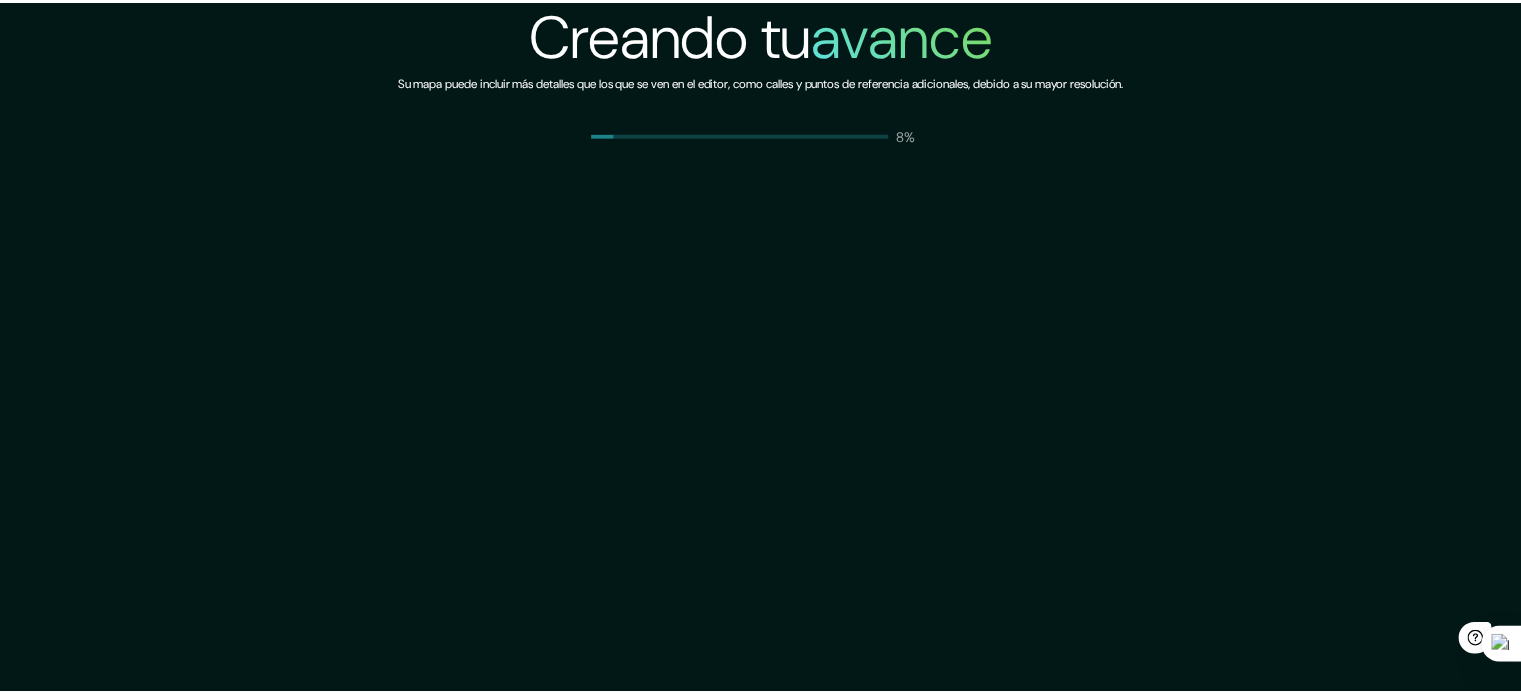 scroll, scrollTop: 0, scrollLeft: 0, axis: both 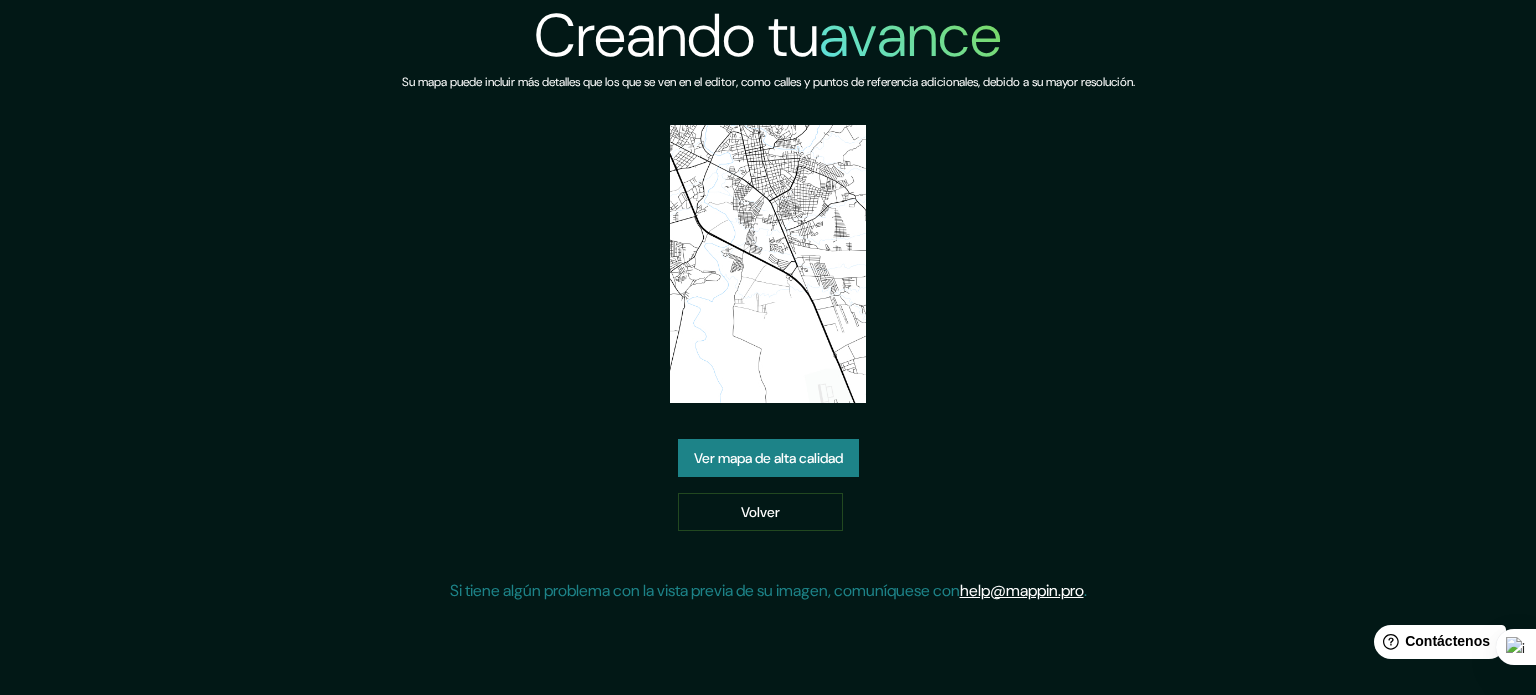 click on "Ver mapa de alta calidad" at bounding box center (768, 458) 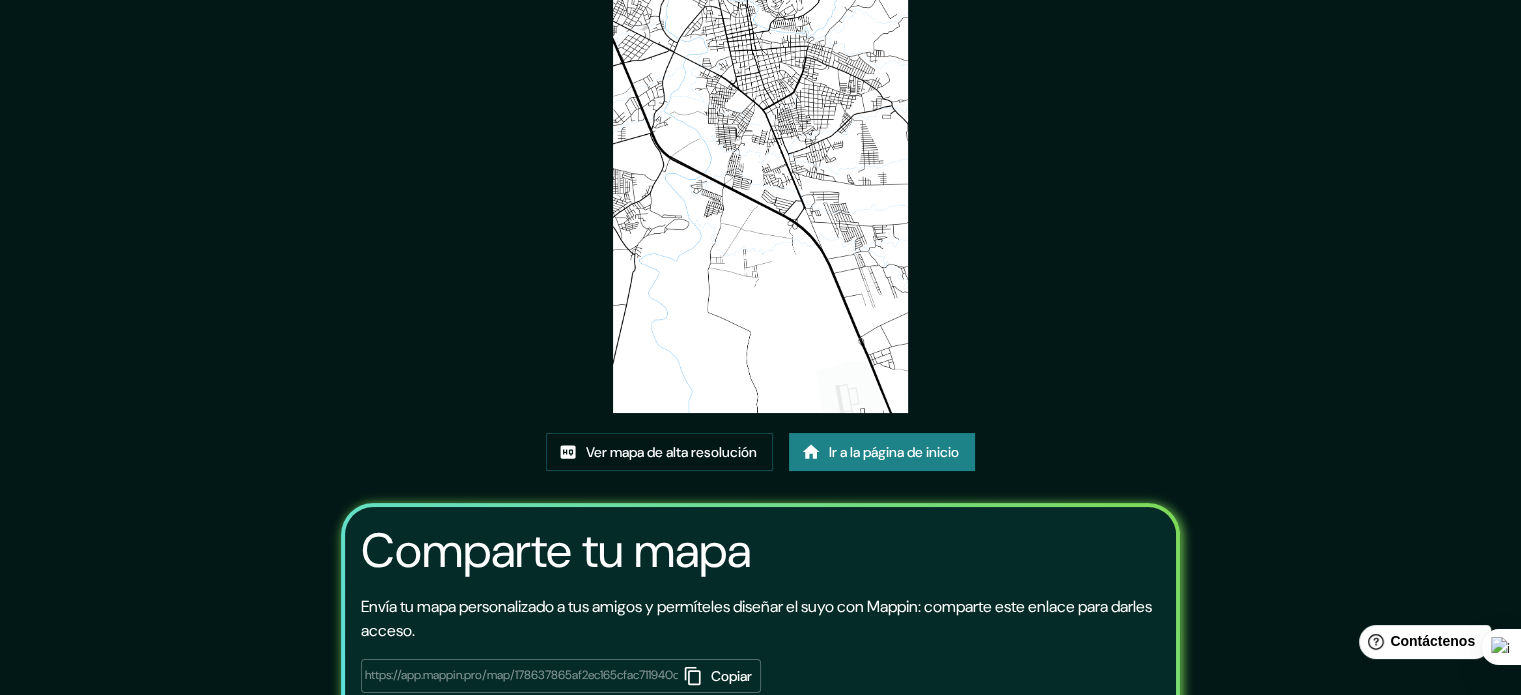 scroll, scrollTop: 100, scrollLeft: 0, axis: vertical 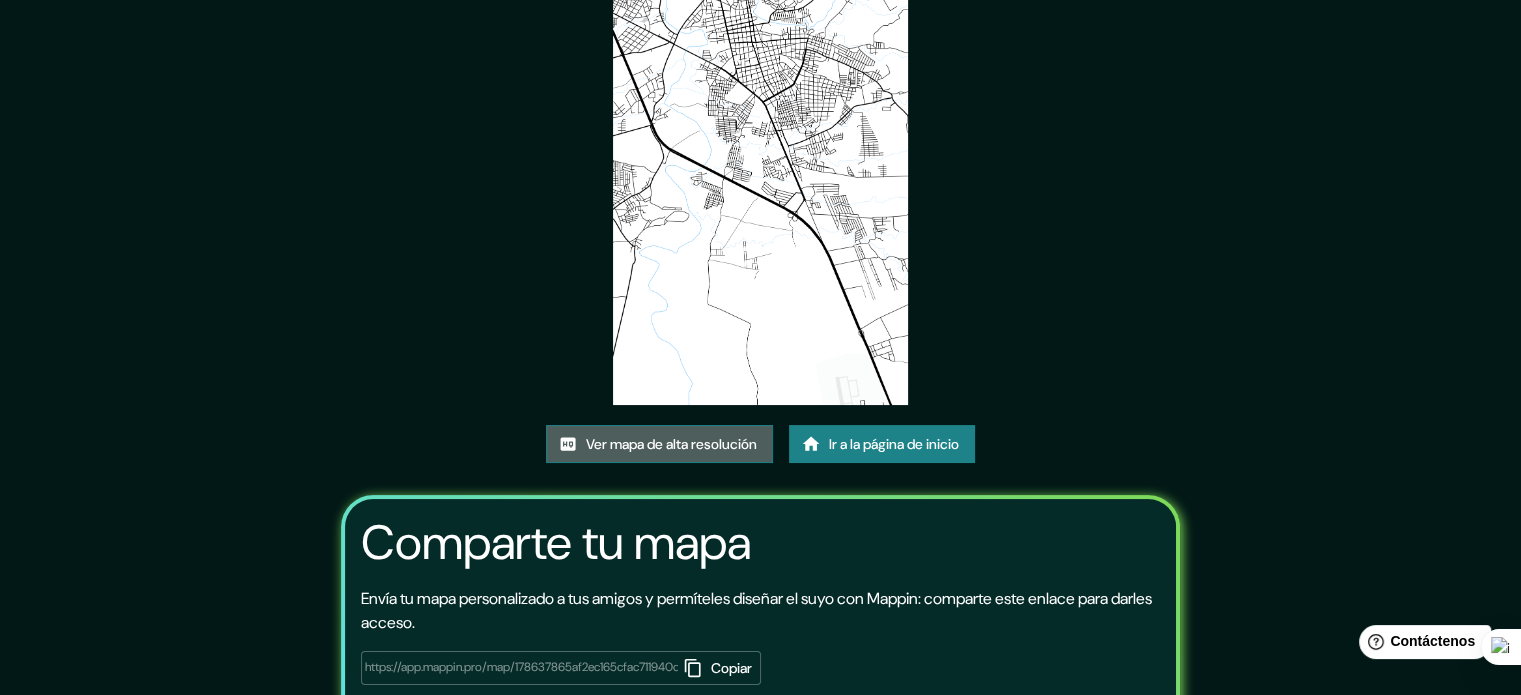click on "Ver mapa de alta resolución" at bounding box center (671, 444) 